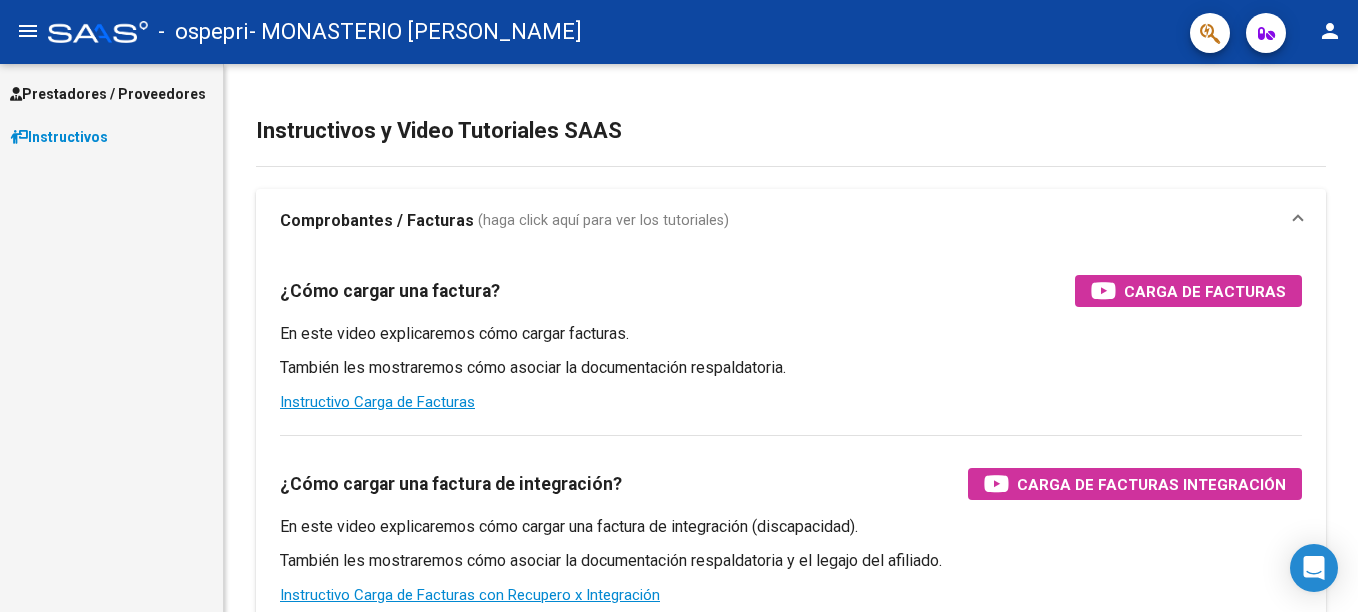scroll, scrollTop: 0, scrollLeft: 0, axis: both 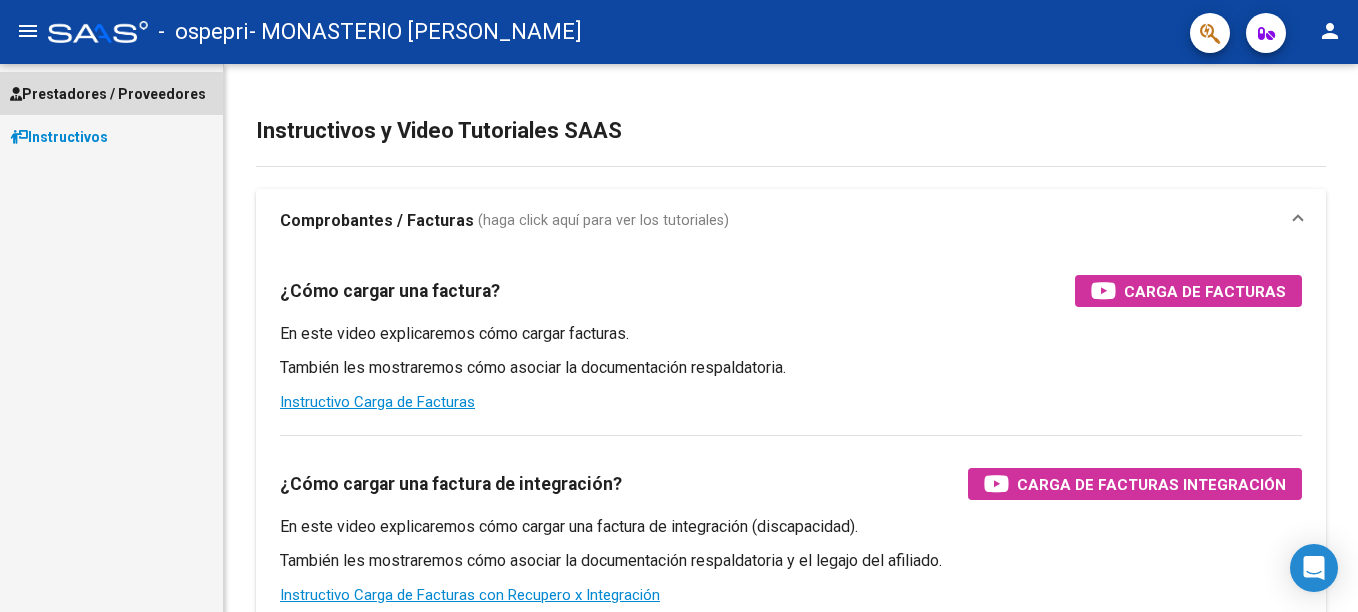 click on "Prestadores / Proveedores" at bounding box center [108, 94] 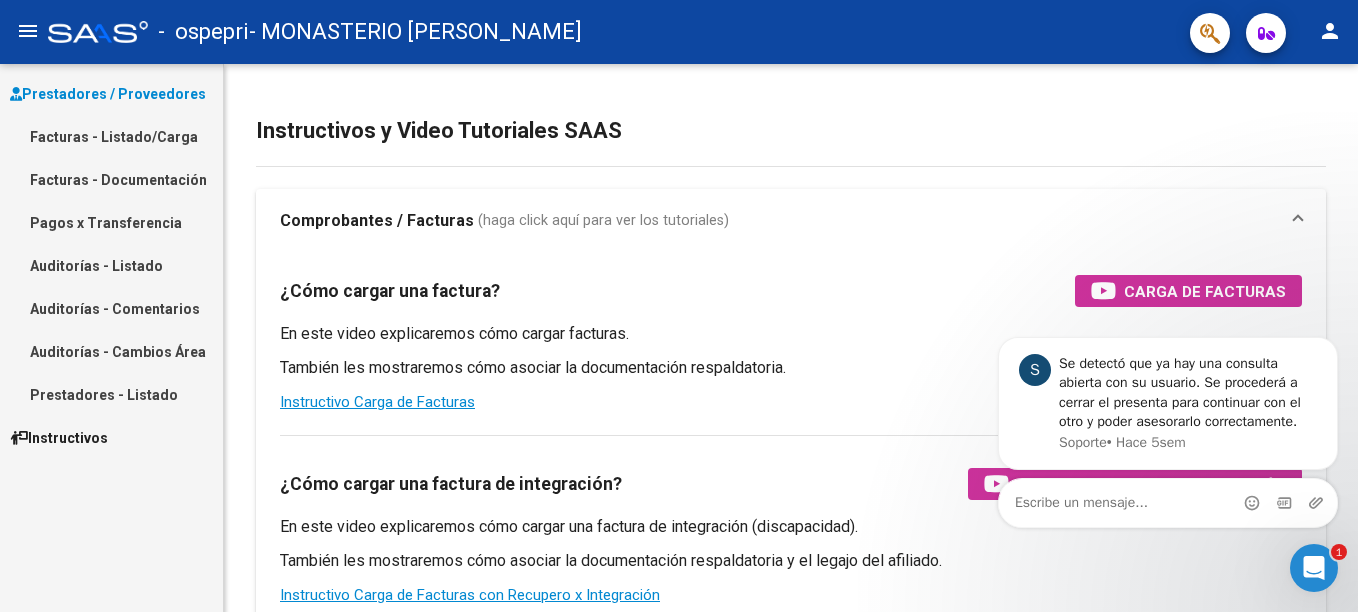 scroll, scrollTop: 0, scrollLeft: 0, axis: both 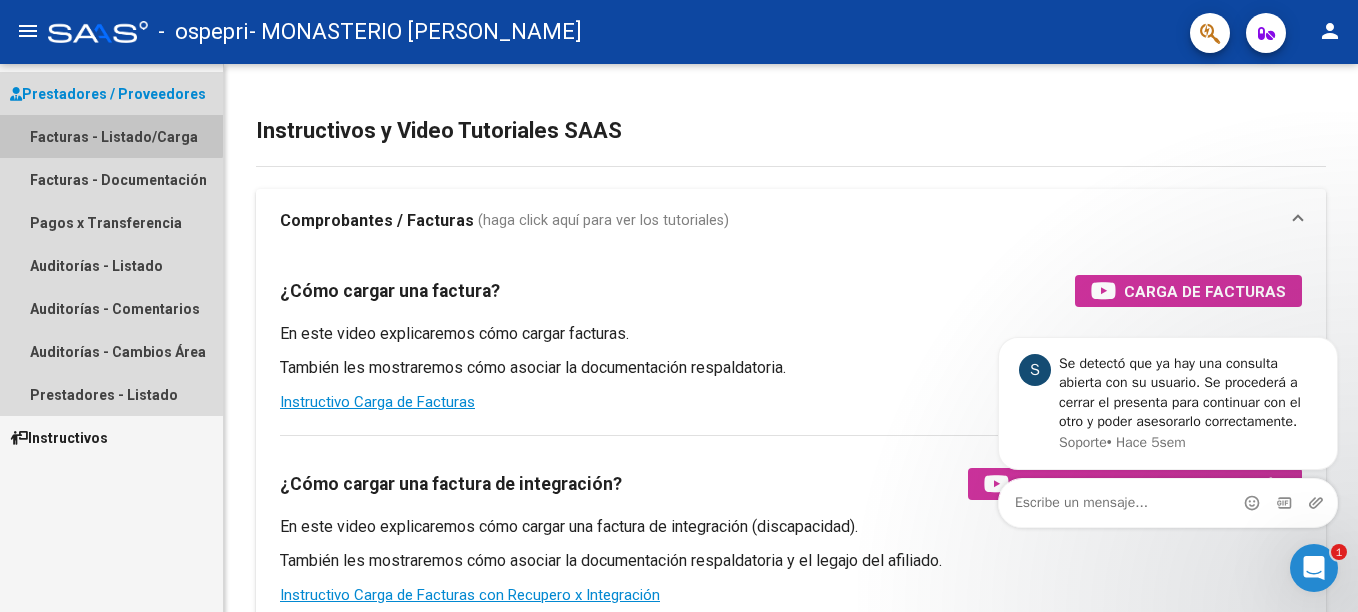 click on "Facturas - Listado/Carga" at bounding box center [111, 136] 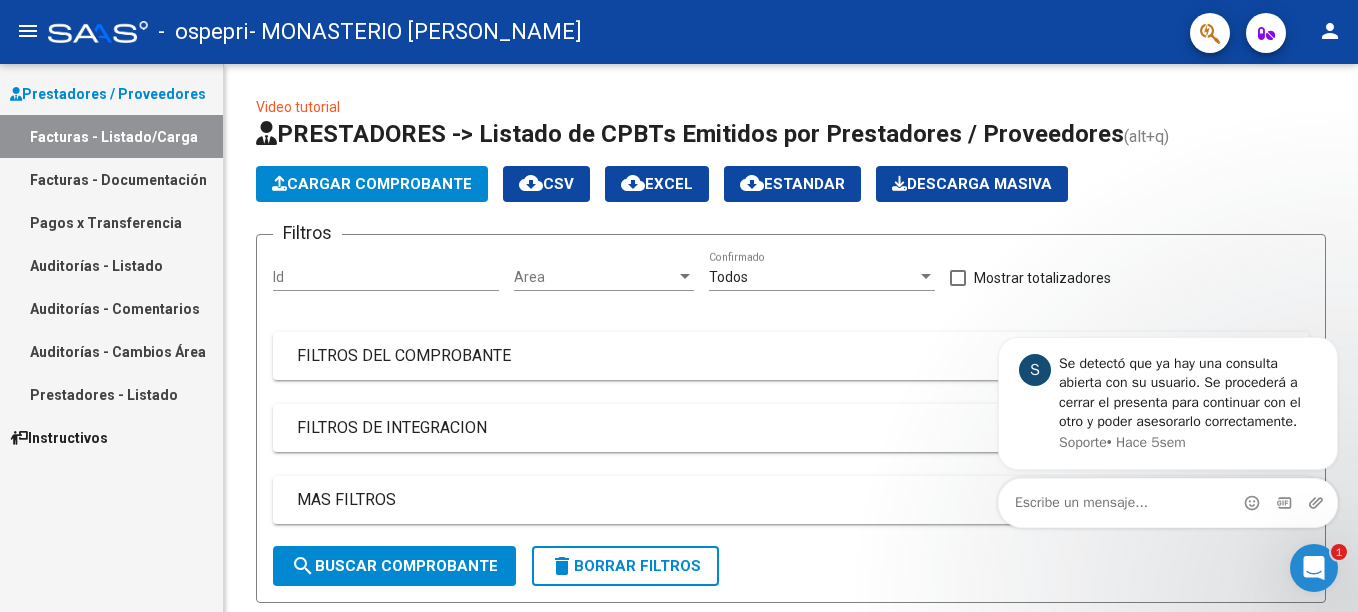 click at bounding box center [1314, 568] 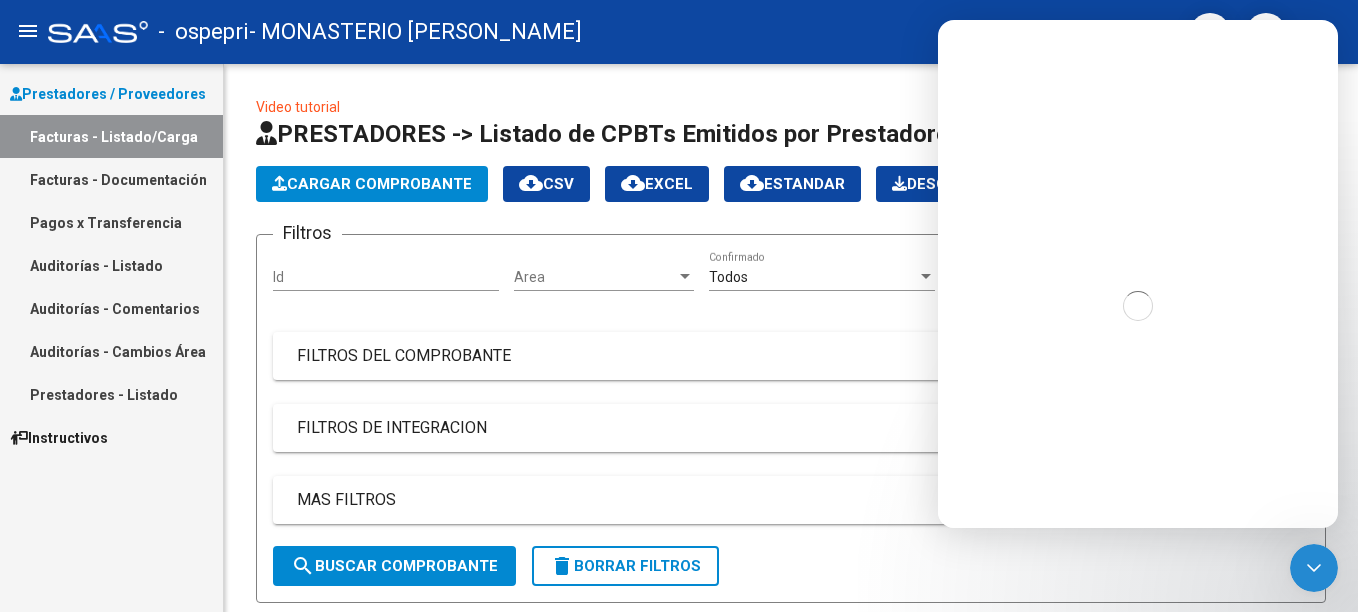 scroll, scrollTop: 0, scrollLeft: 0, axis: both 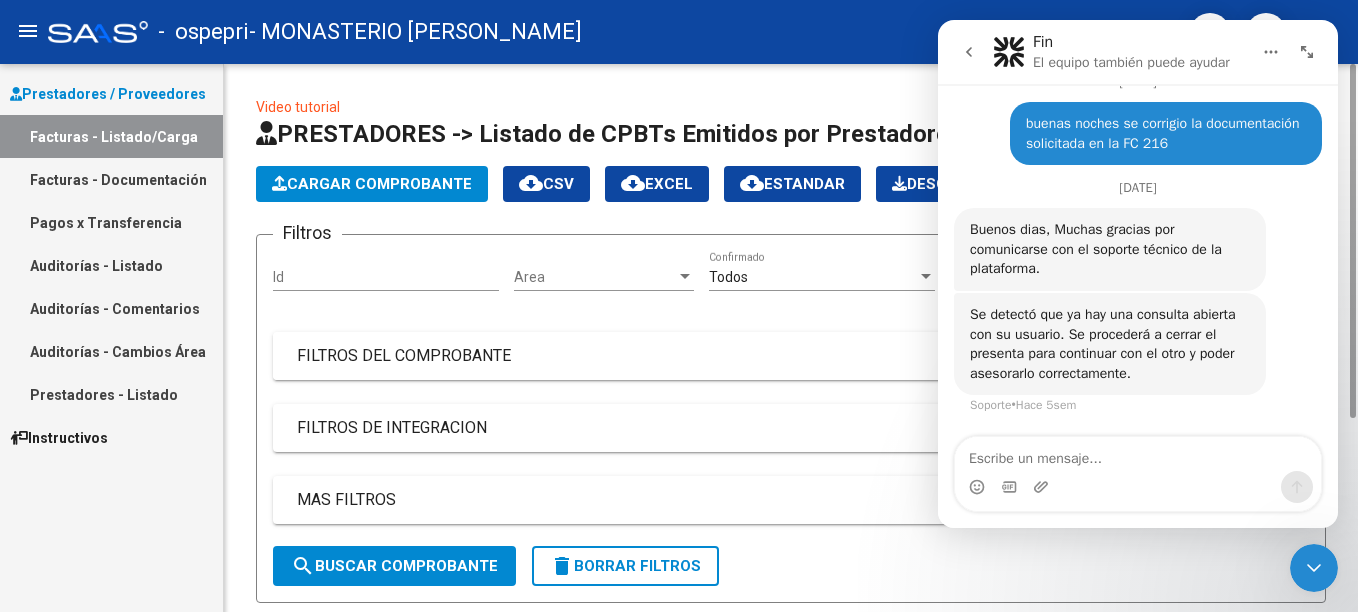 click on "FILTROS DEL COMPROBANTE" at bounding box center (791, 356) 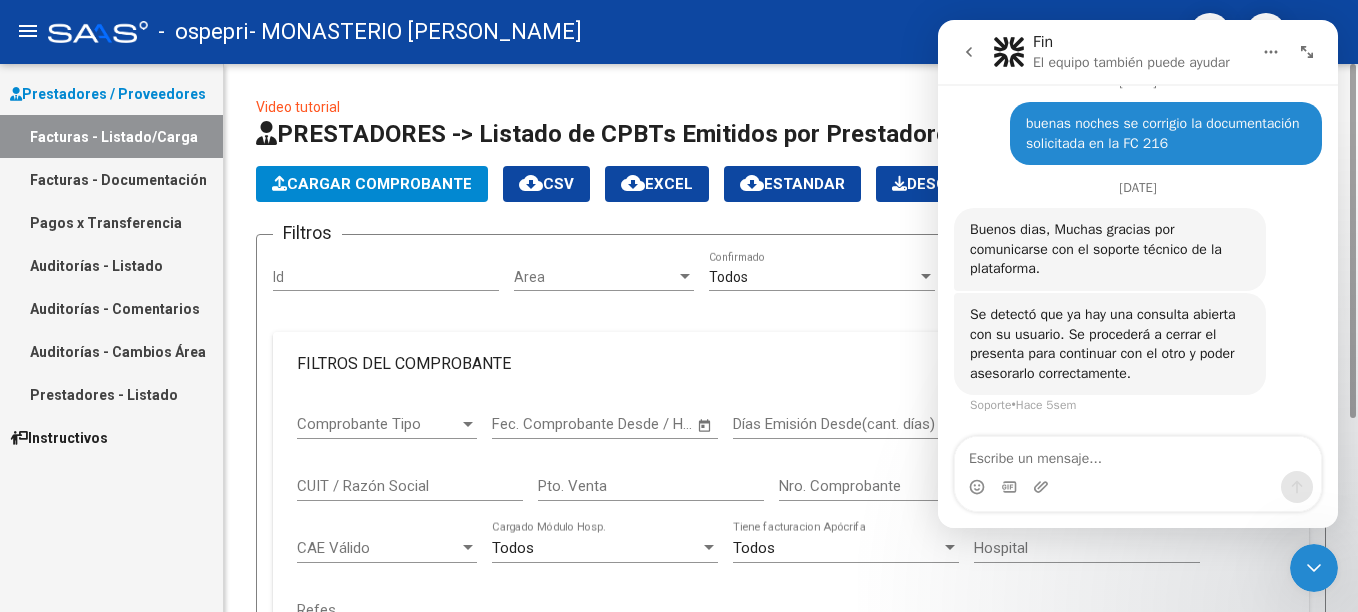 click on "FILTROS DEL COMPROBANTE" at bounding box center (791, 364) 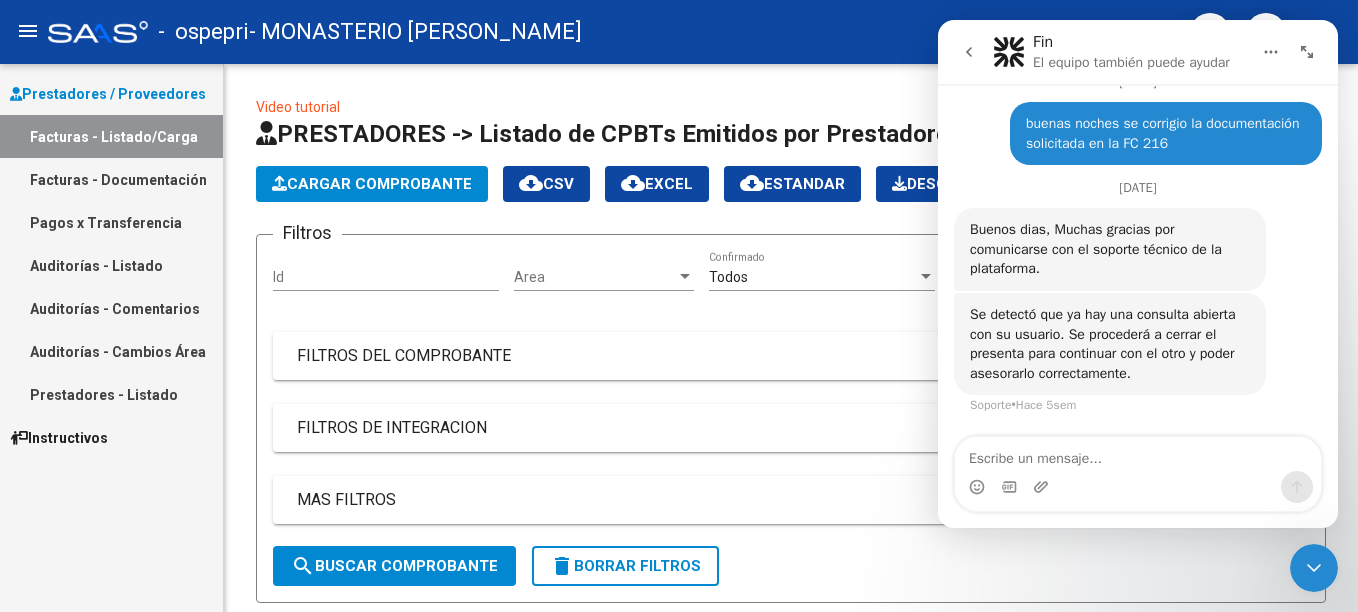 scroll, scrollTop: 548, scrollLeft: 0, axis: vertical 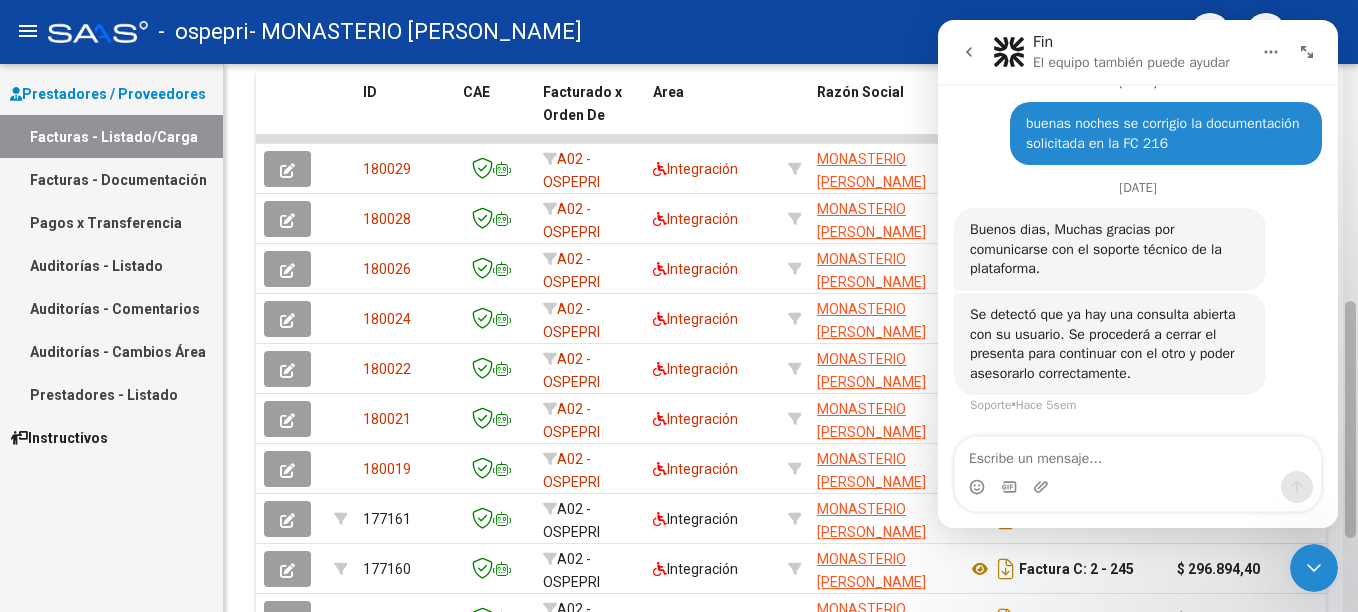 click on "menu -   ospepri   - MONASTERIO [PERSON_NAME] person    Prestadores / Proveedores Facturas - Listado/Carga Facturas - Documentación Pagos x Transferencia Auditorías - Listado Auditorías - Comentarios Auditorías - Cambios Área Prestadores - Listado    Instructivos  Video tutorial   PRESTADORES -> Listado de CPBTs Emitidos por Prestadores / Proveedores (alt+q)   Cargar Comprobante
cloud_download  CSV  cloud_download  EXCEL  cloud_download  Estandar   Descarga Masiva
Filtros Id Area Area Todos  Confirmado   Mostrar totalizadores   FILTROS DEL COMPROBANTE  Comprobante Tipo Comprobante Tipo Start date – Fec. Comprobante Desde / Hasta Días Emisión Desde(cant. días) Días Emisión Hasta(cant. días) CUIT / Razón Social Pto. Venta Nro. Comprobante Código SSS CAE Válido CAE Válido Todos  Cargado Módulo Hosp. Todos  Tiene facturacion Apócrifa Hospital Refes  FILTROS DE INTEGRACION  Período De Prestación Campos del Archivo de Rendición Devuelto x SSS (dr_envio) Todos  Todos  Todos  5" at bounding box center (679, 306) 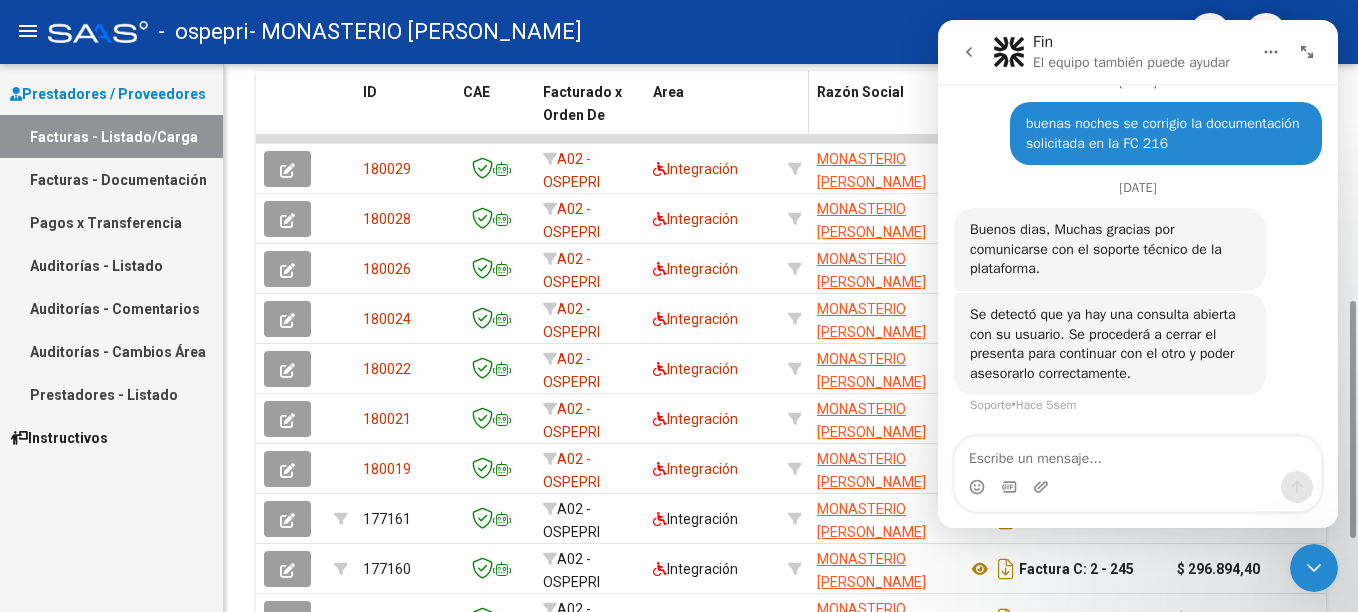 click 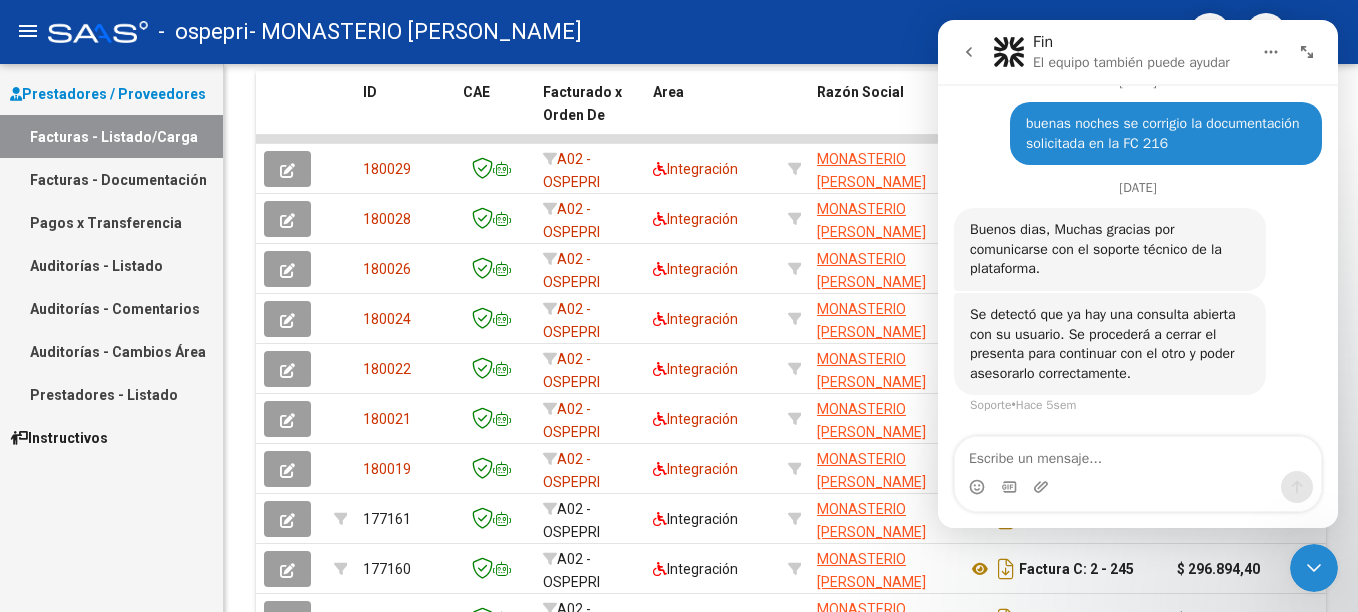 click at bounding box center (1307, 52) 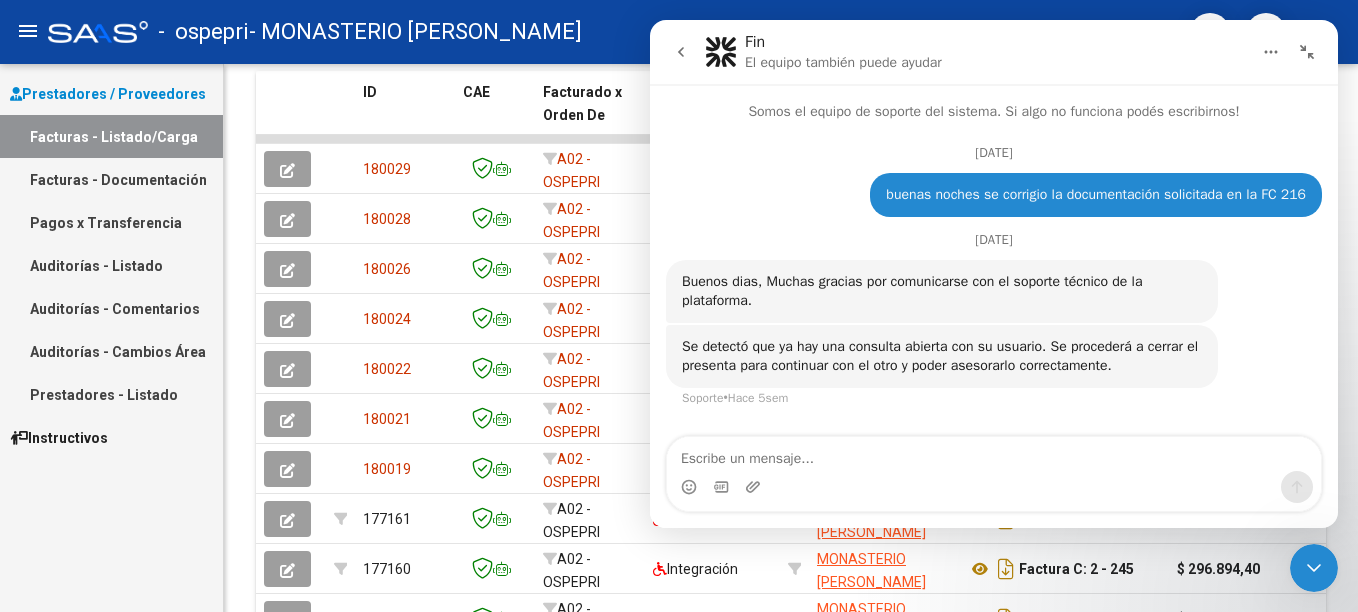 scroll, scrollTop: 0, scrollLeft: 0, axis: both 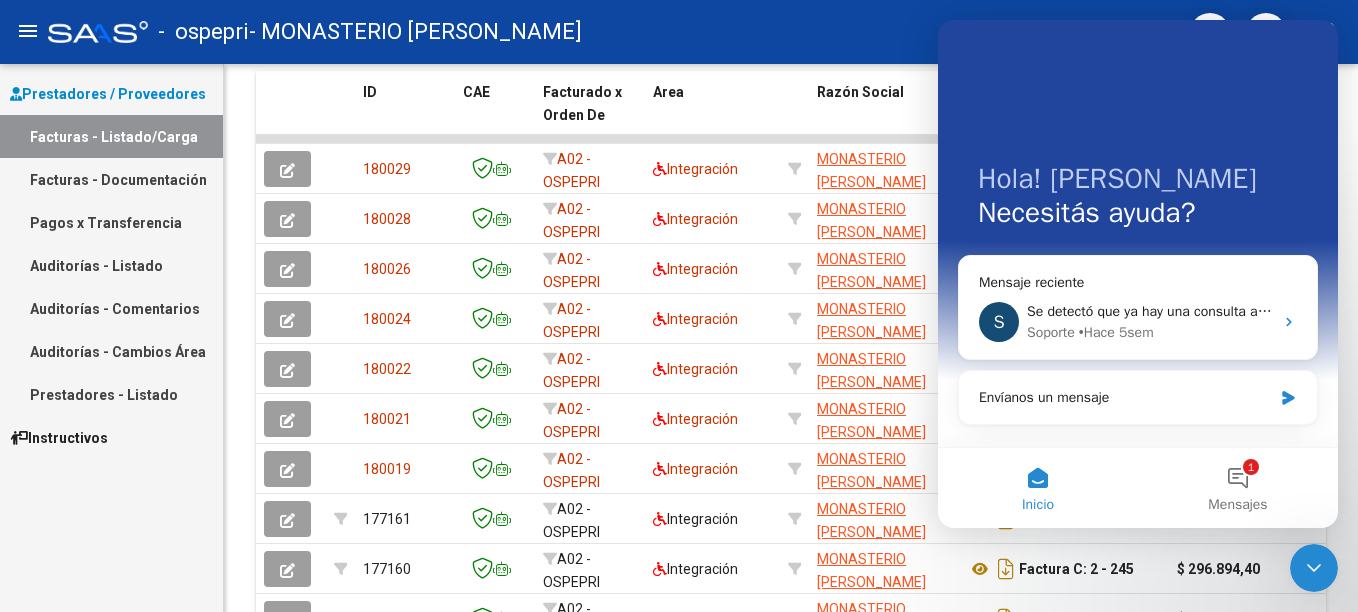 click 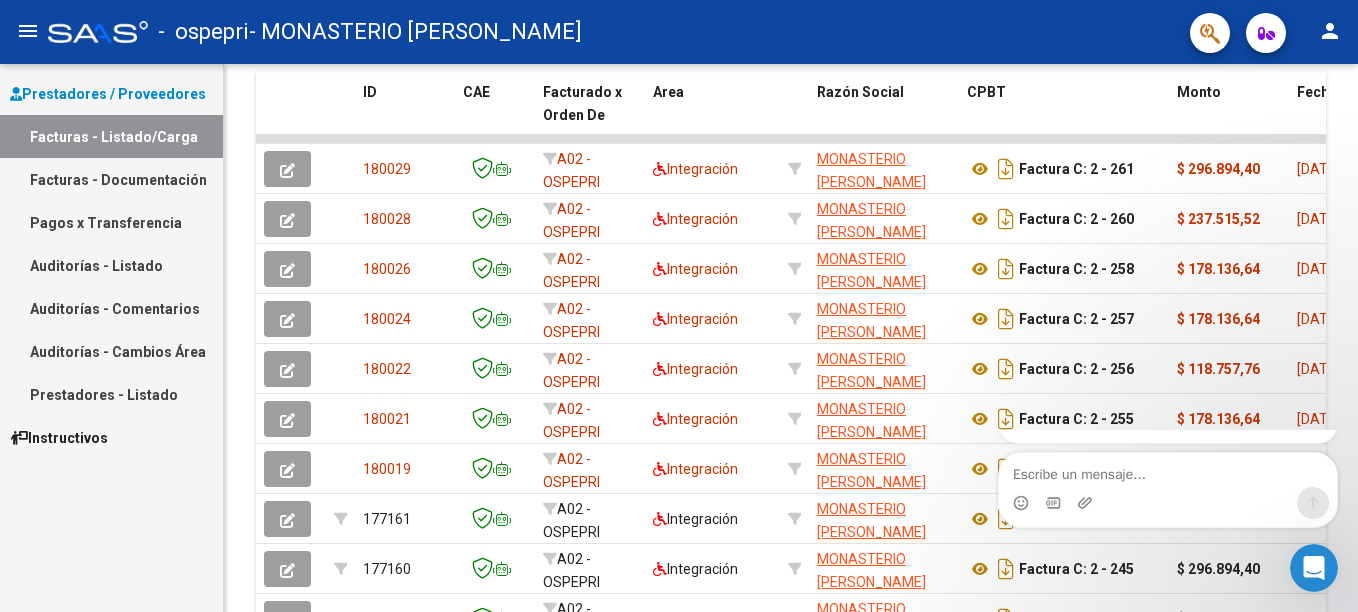 scroll, scrollTop: 0, scrollLeft: 0, axis: both 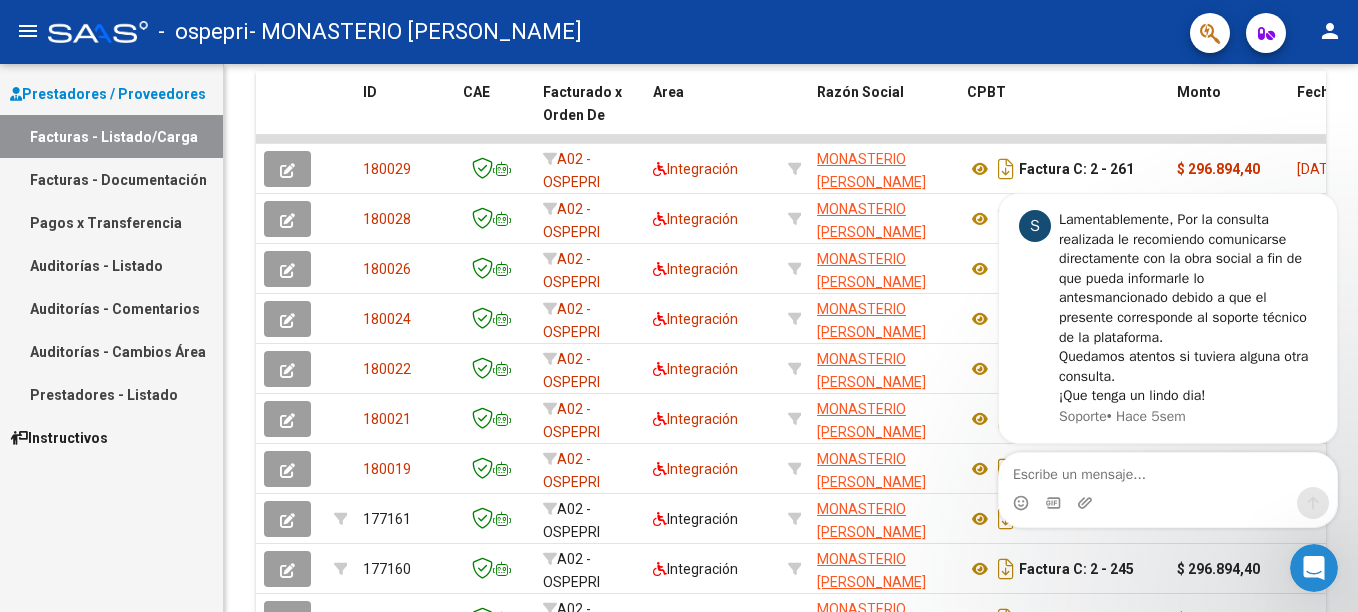 click at bounding box center [1314, 568] 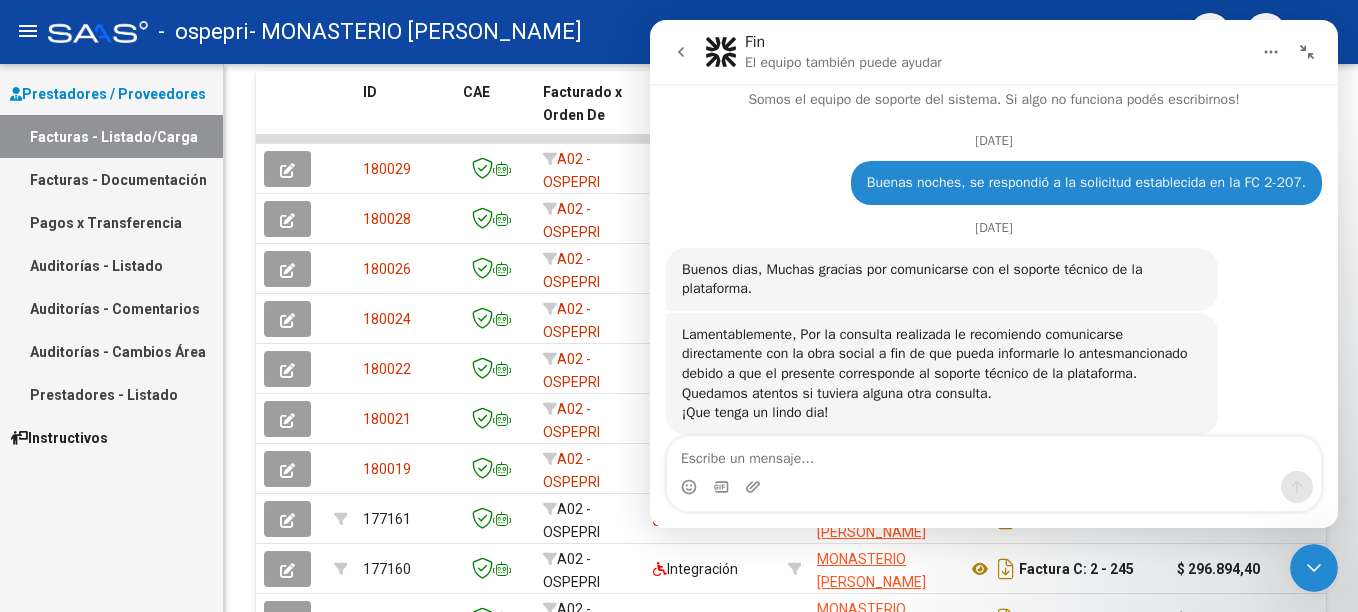 click at bounding box center [1314, 568] 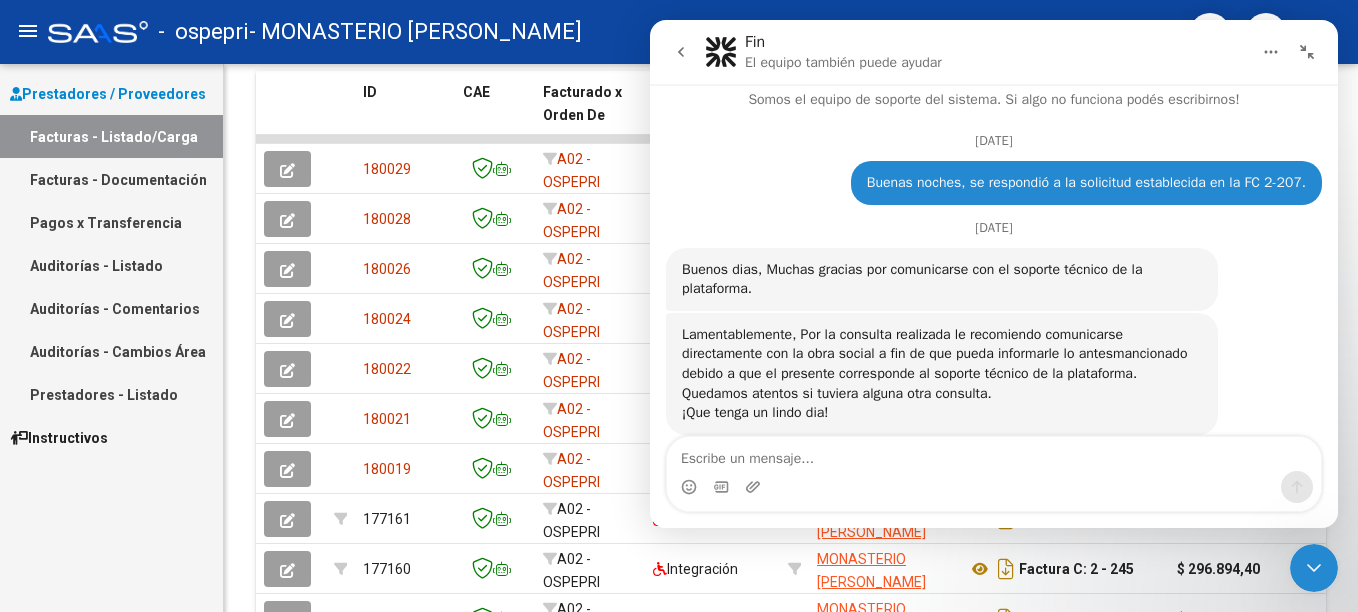 scroll, scrollTop: 52, scrollLeft: 0, axis: vertical 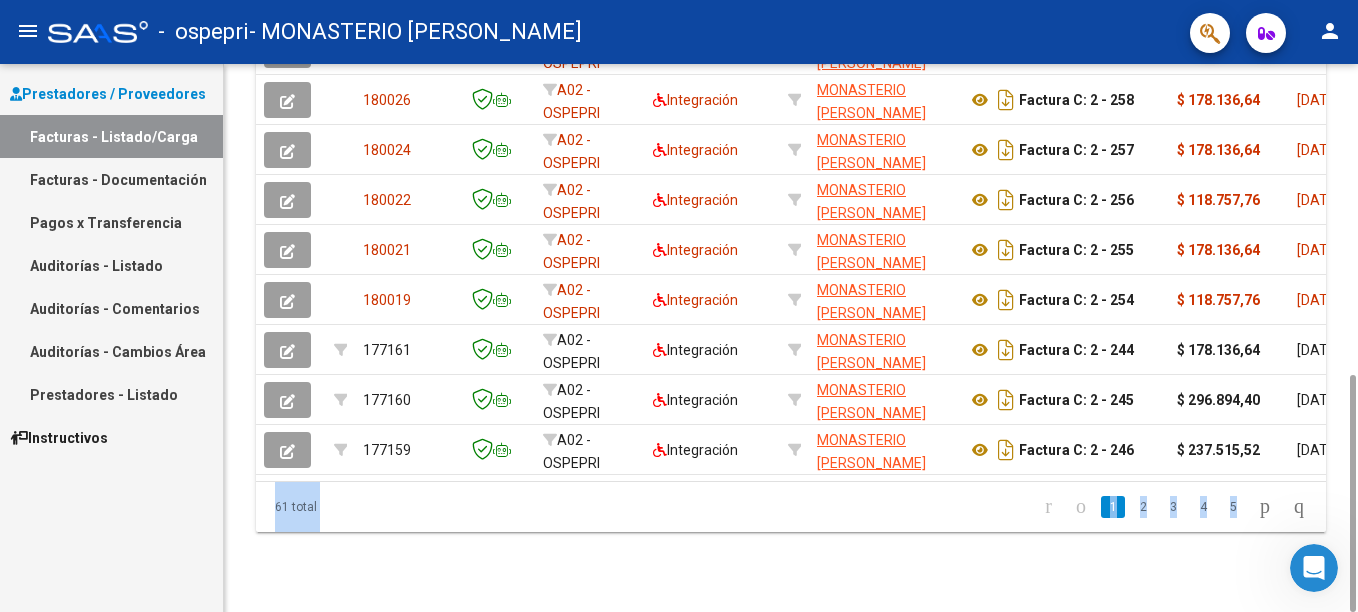 drag, startPoint x: 1357, startPoint y: 388, endPoint x: 1361, endPoint y: 407, distance: 19.416489 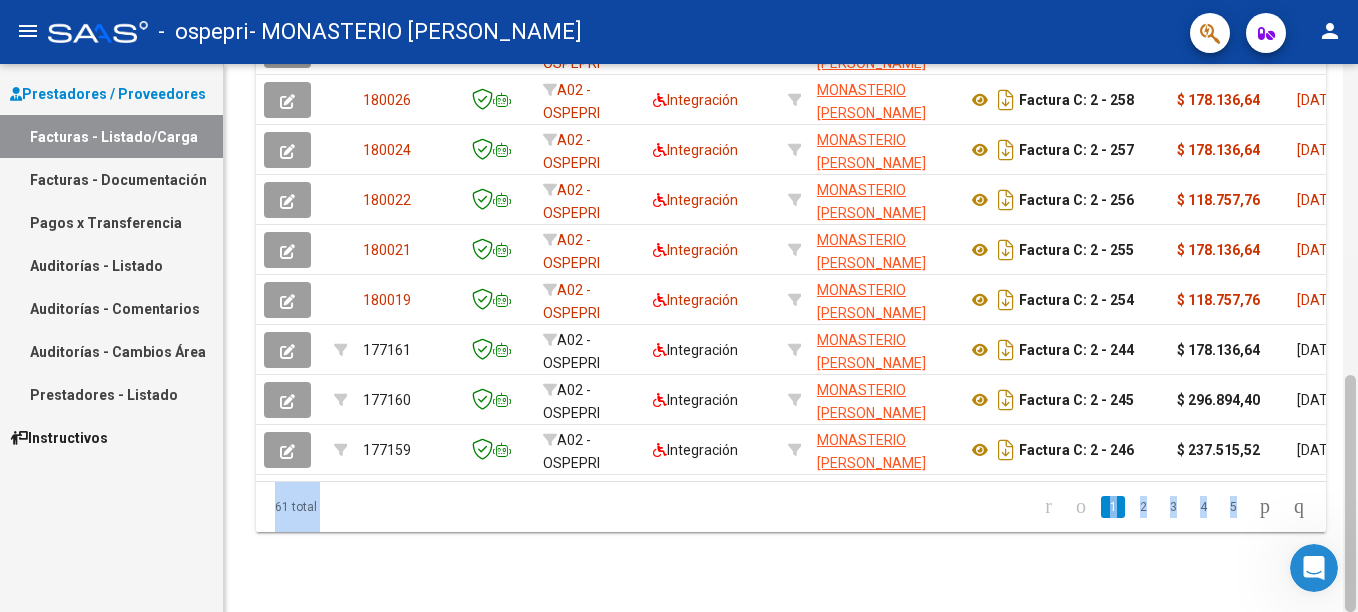 click 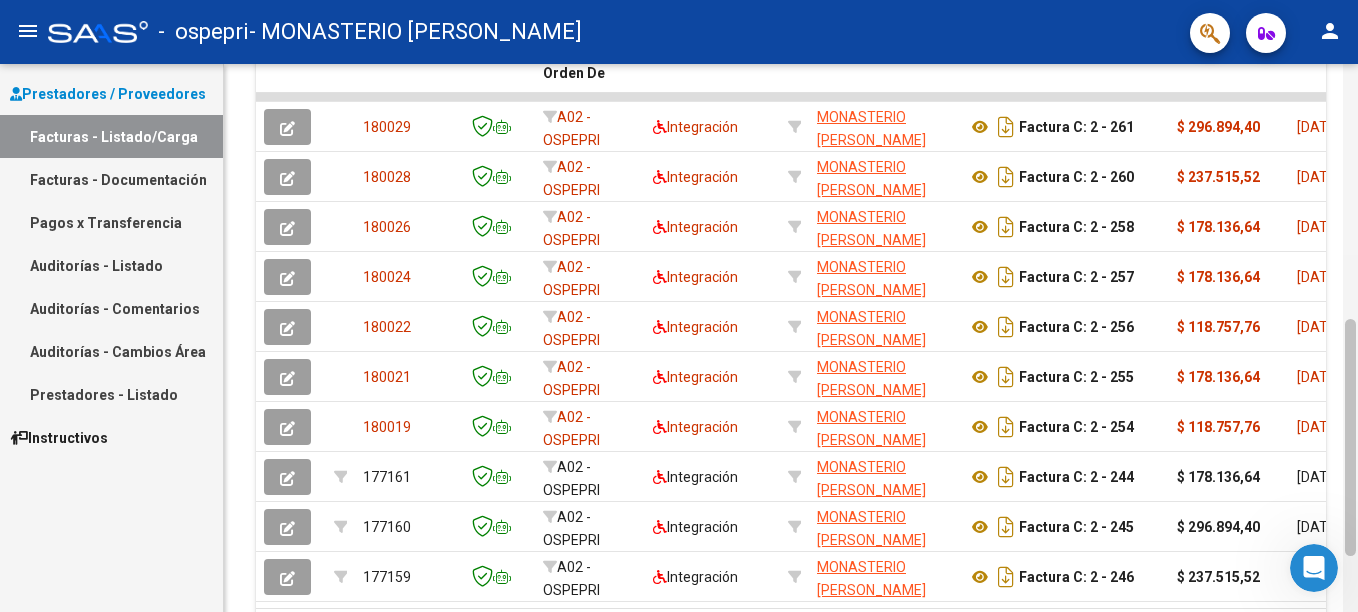 scroll, scrollTop: 588, scrollLeft: 0, axis: vertical 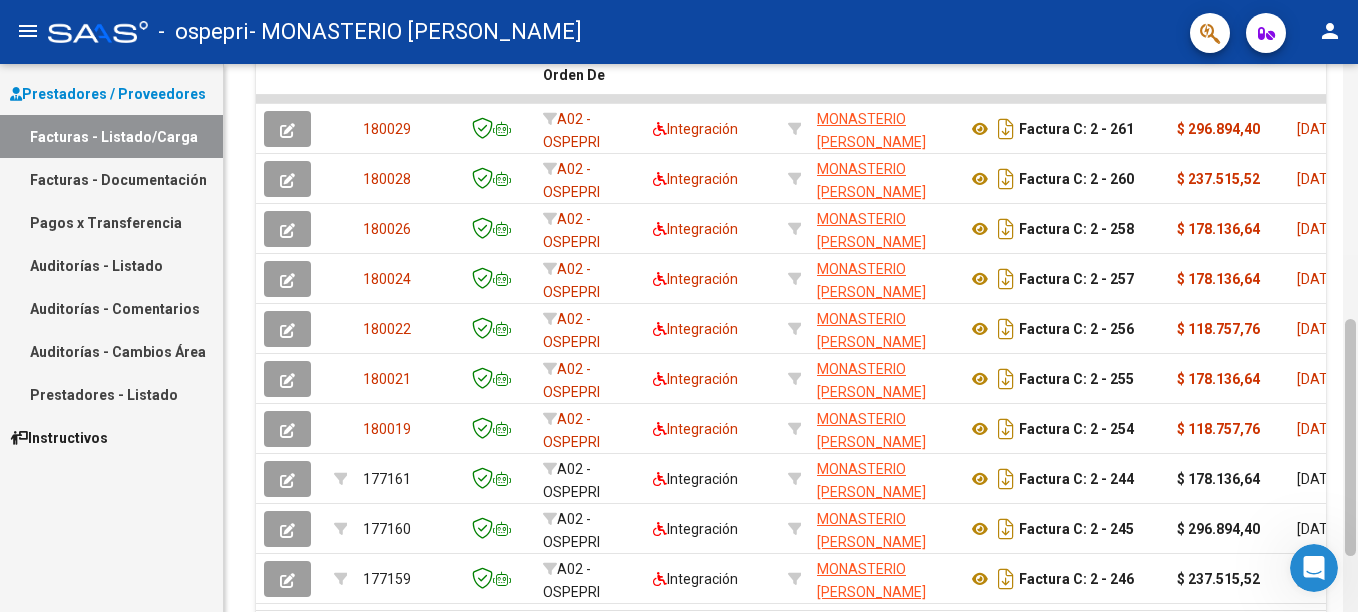 drag, startPoint x: 1355, startPoint y: 404, endPoint x: 1357, endPoint y: 348, distance: 56.0357 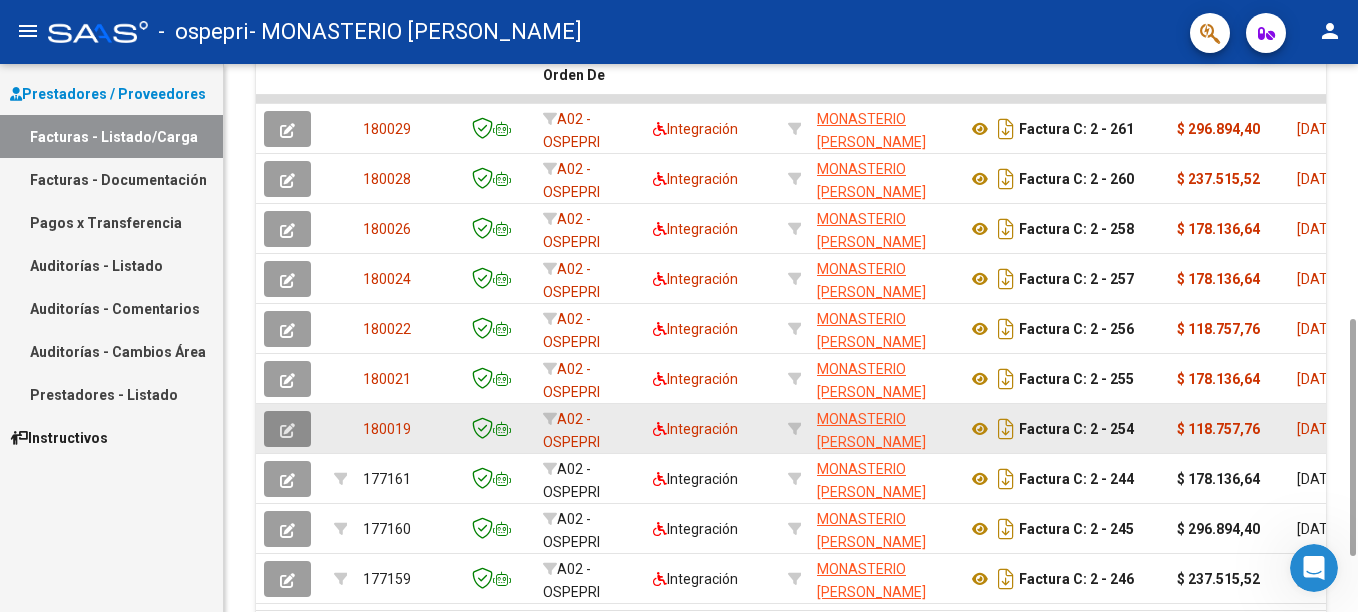 click 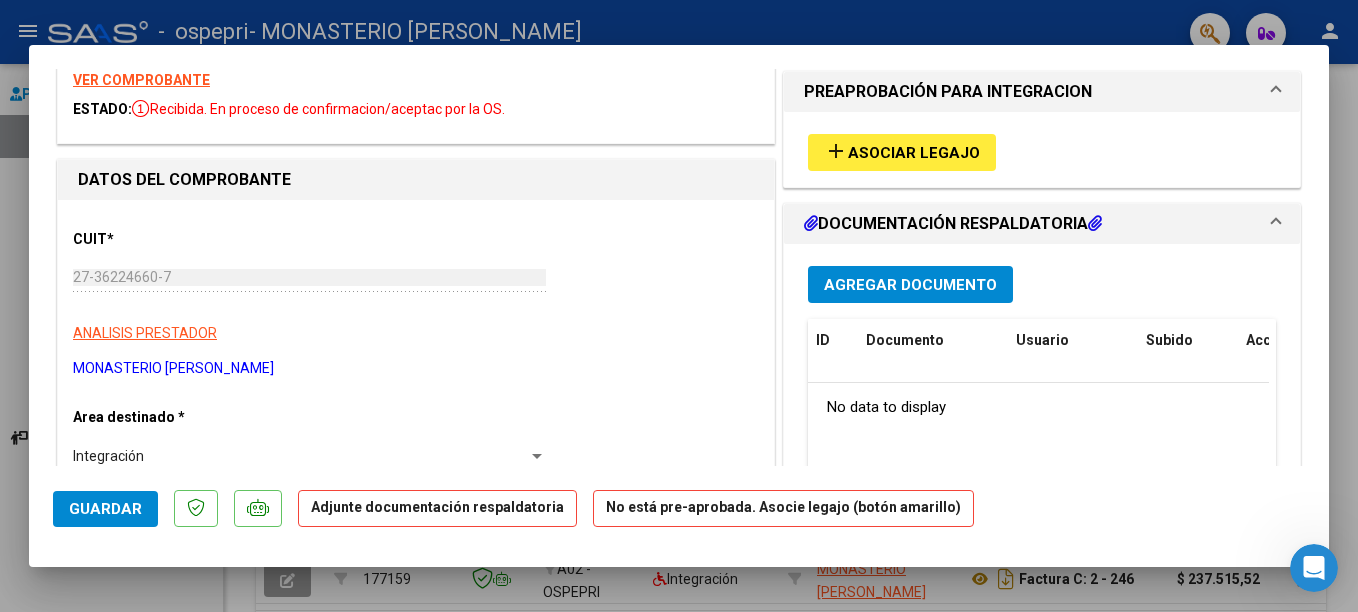 scroll, scrollTop: 0, scrollLeft: 0, axis: both 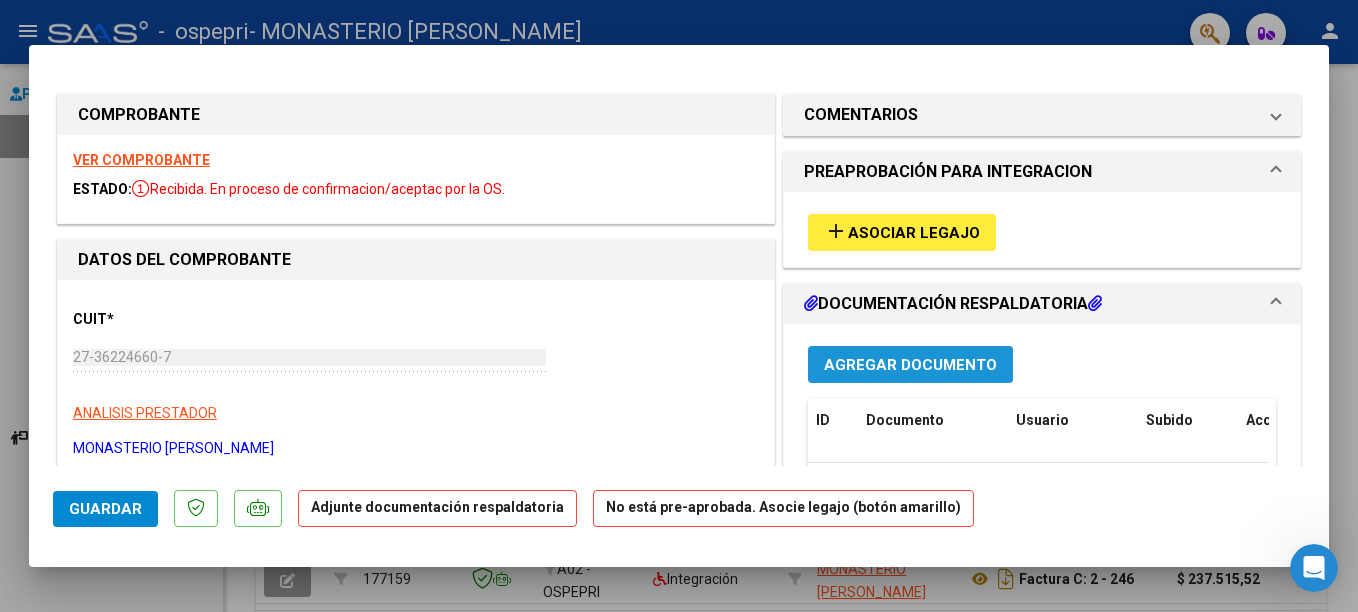 click on "Agregar Documento" at bounding box center [910, 364] 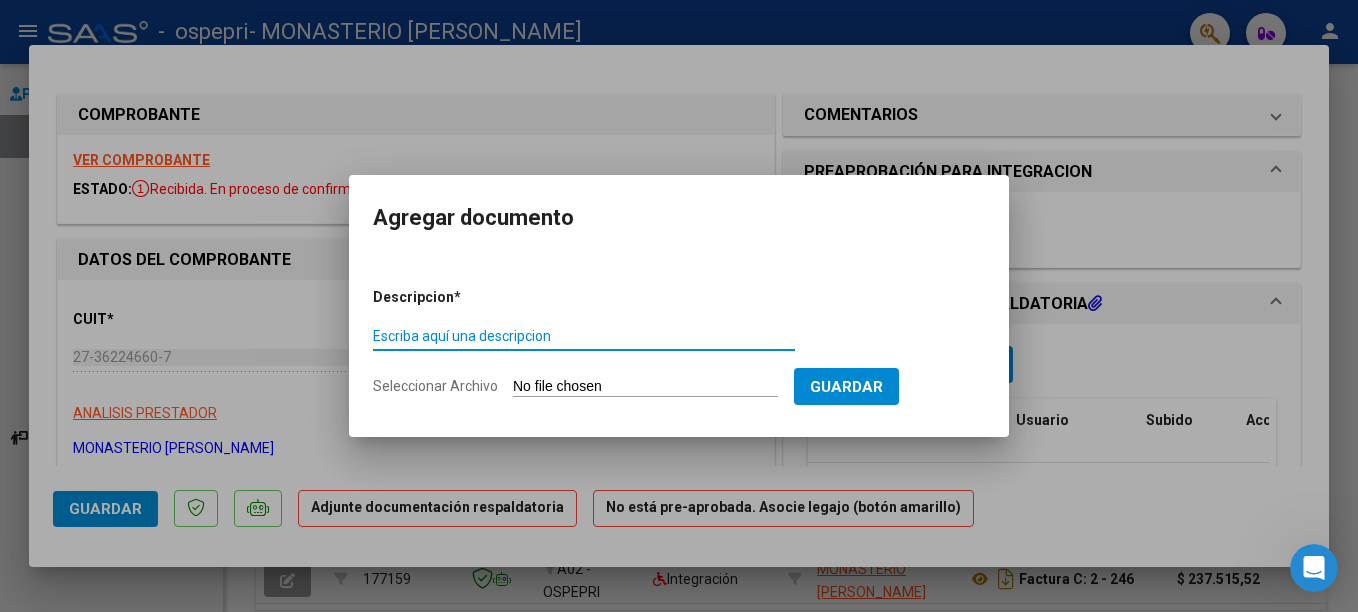 click on "Escriba aquí una descripcion" at bounding box center (584, 336) 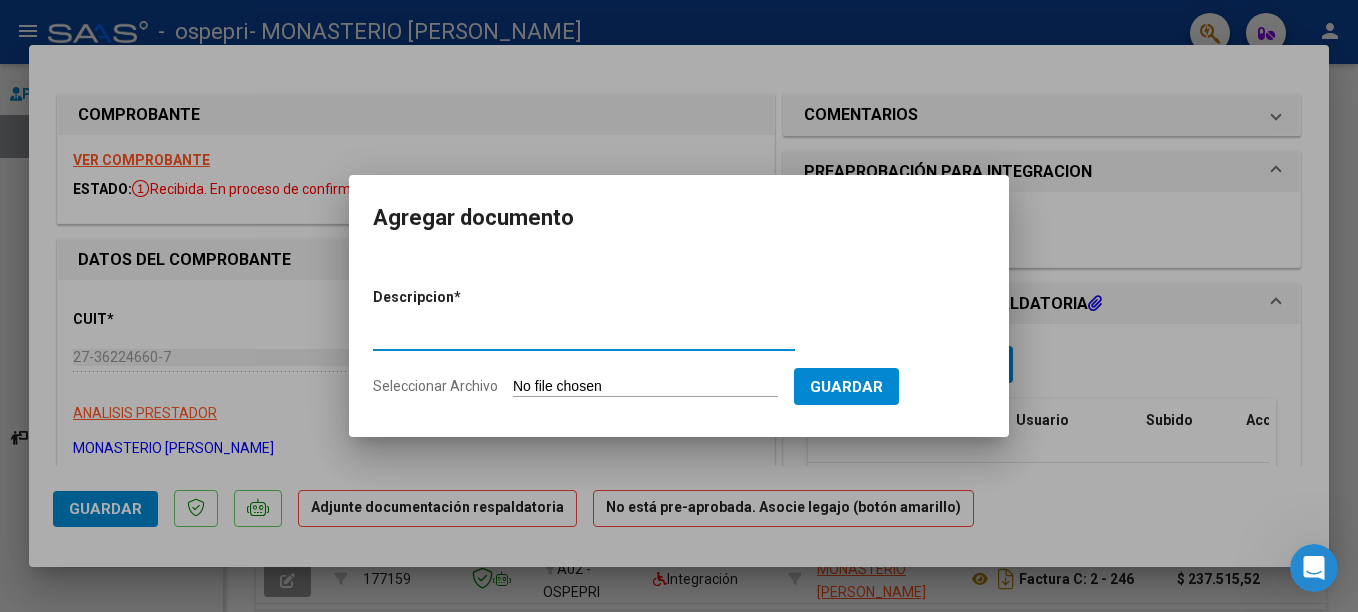 type on "planilla de asistencia" 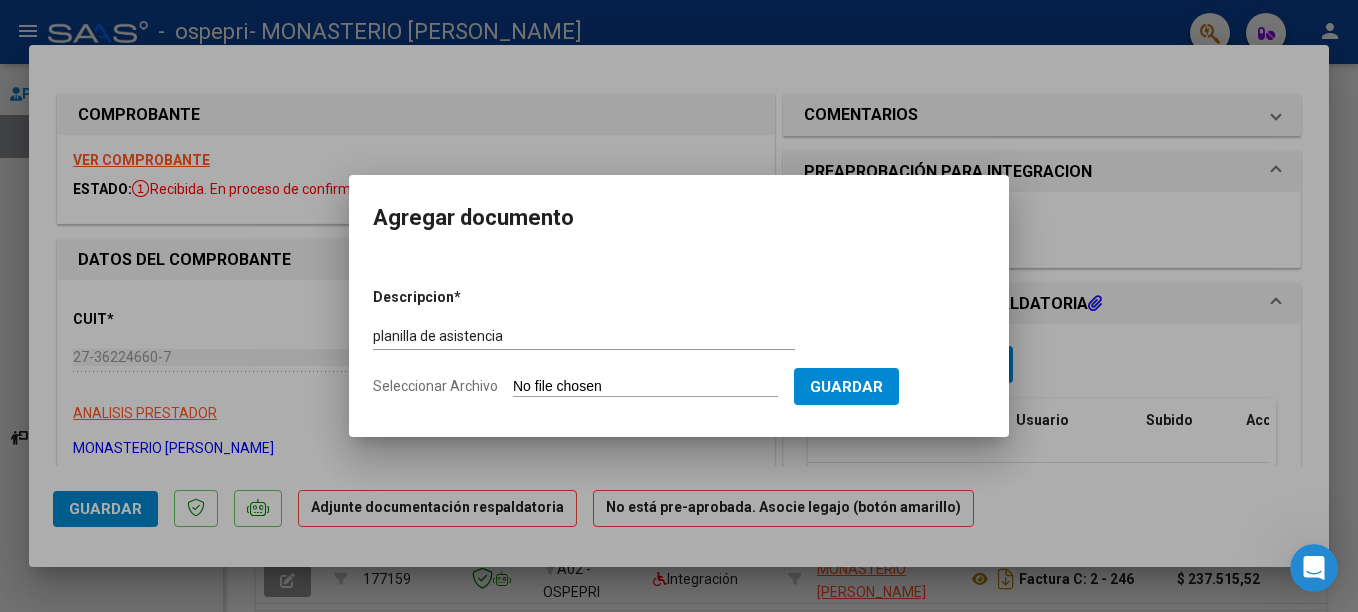click on "Seleccionar Archivo" at bounding box center (645, 387) 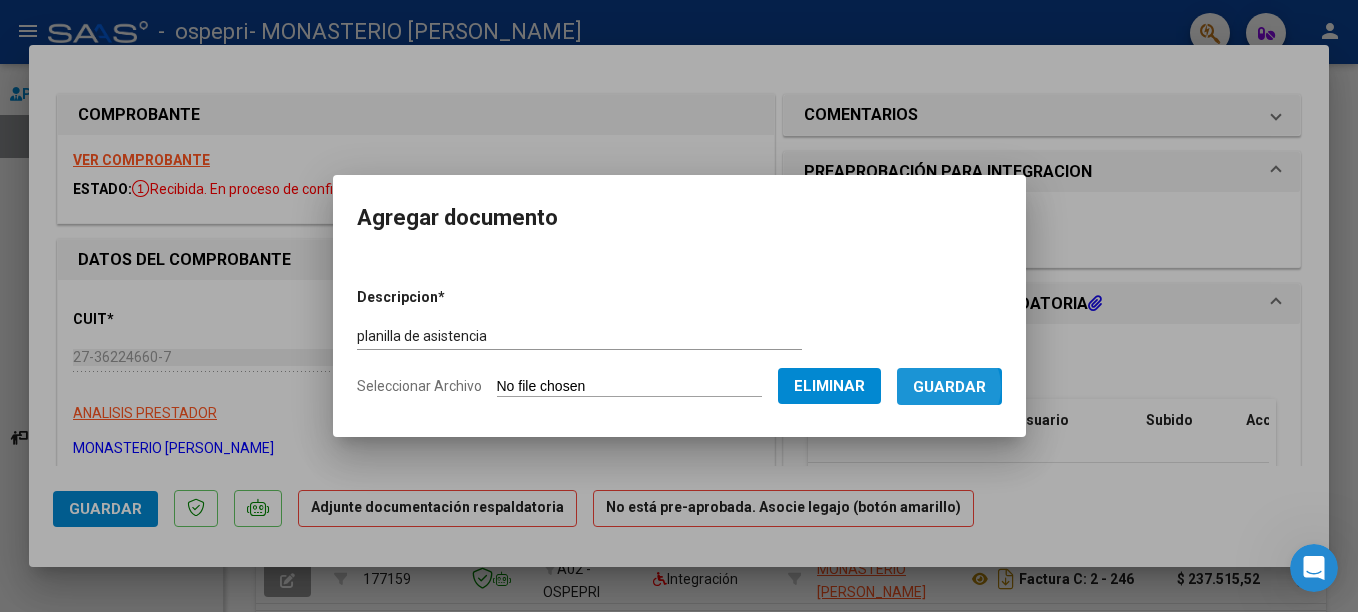 click on "Guardar" at bounding box center (949, 387) 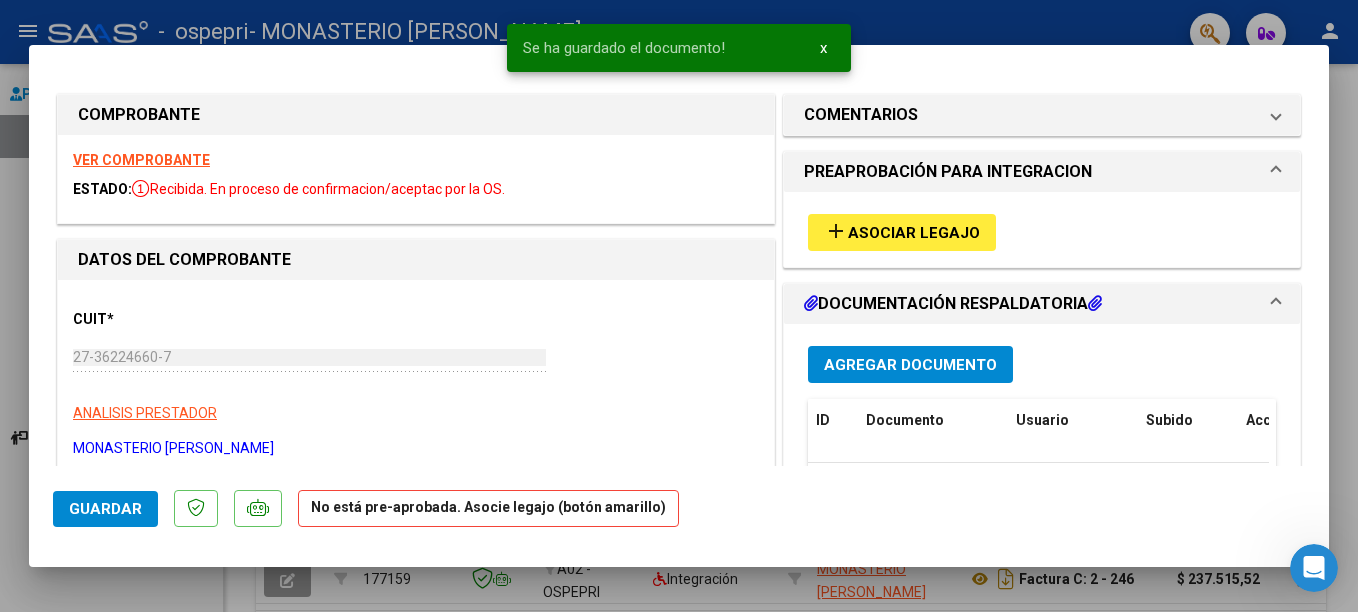 click at bounding box center (679, 306) 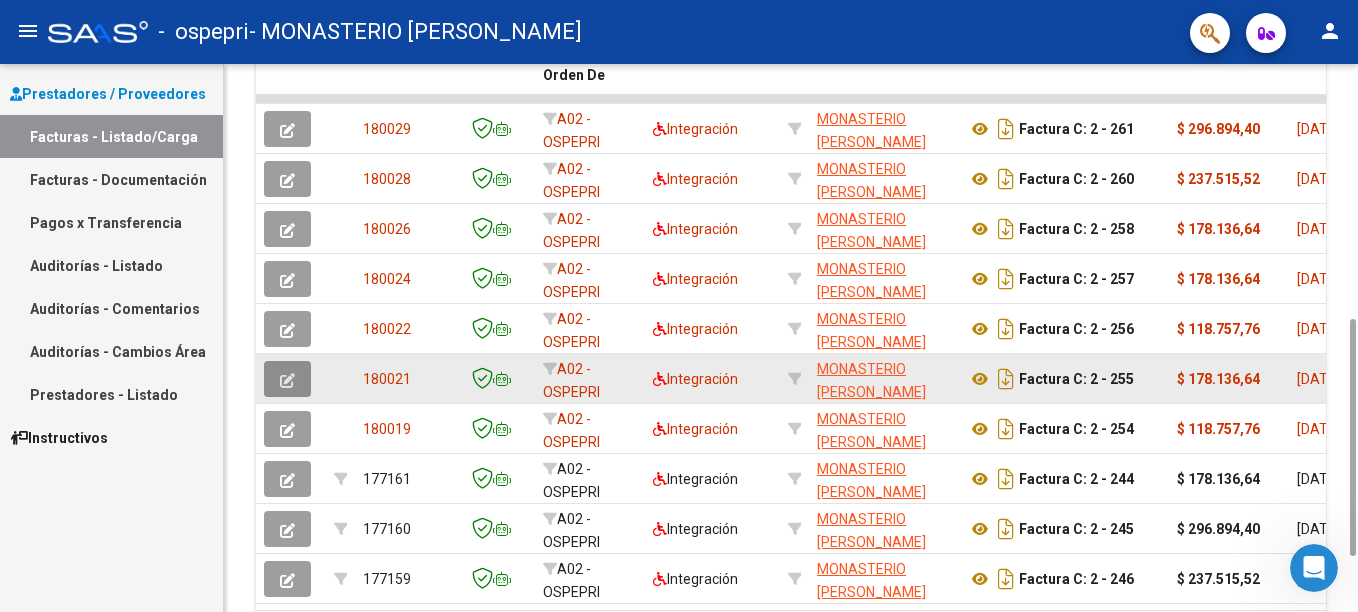 click 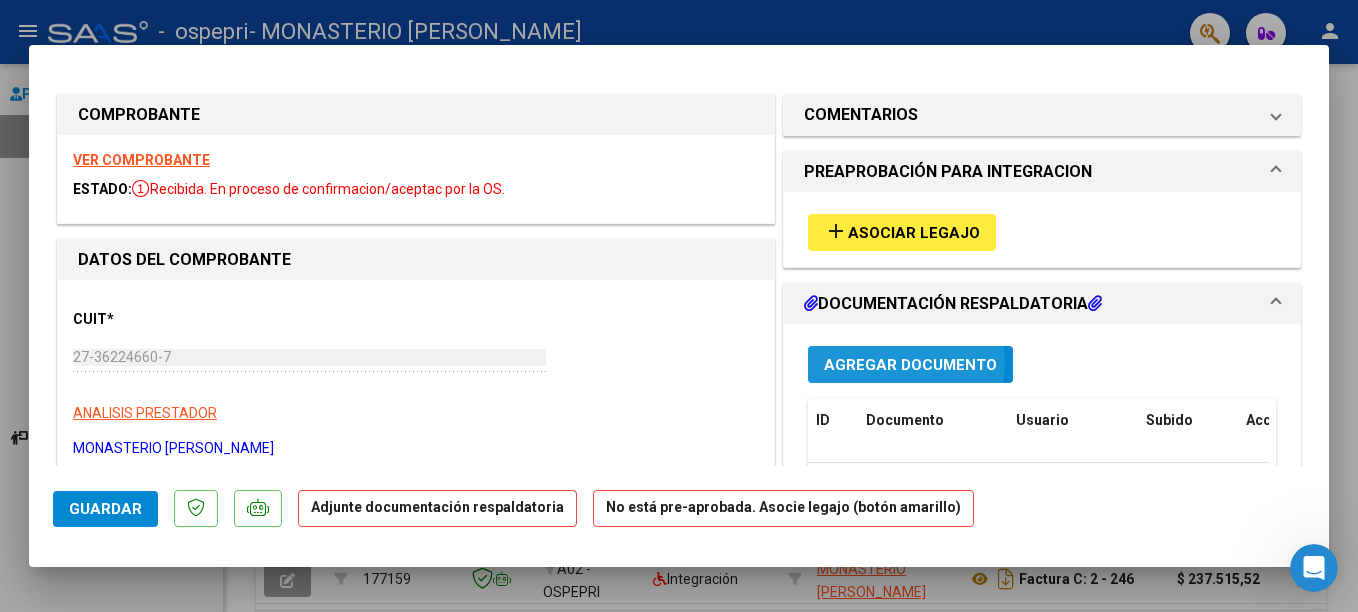 click on "Agregar Documento" at bounding box center [910, 365] 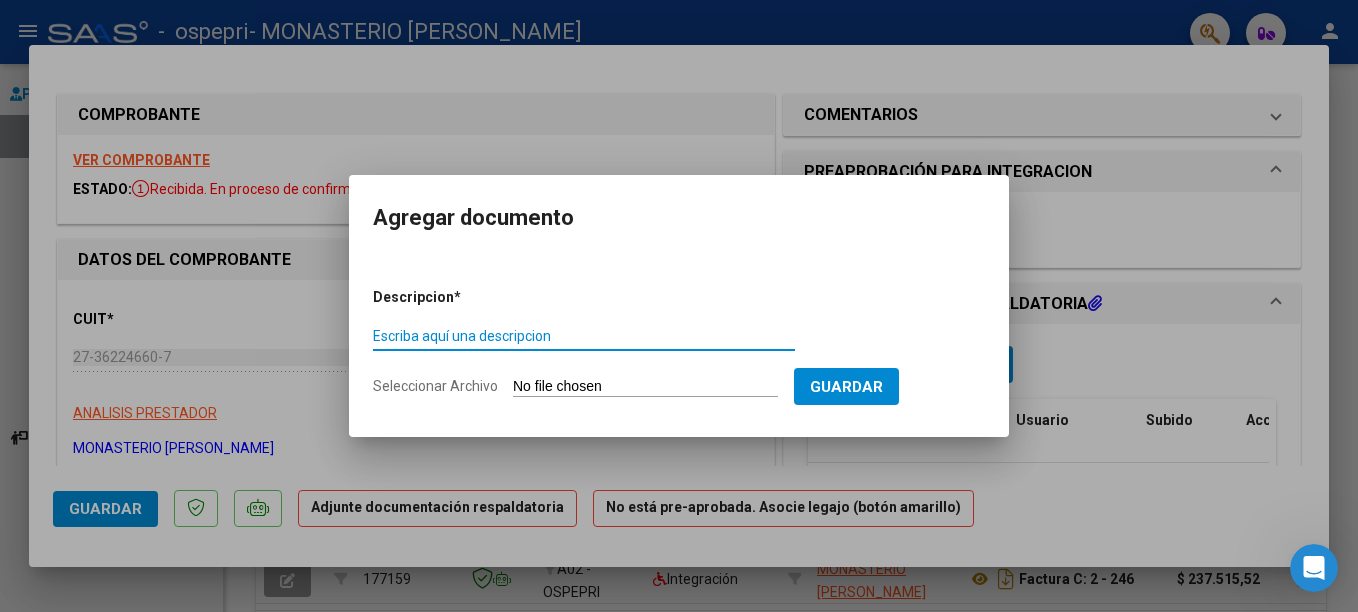 click on "Escriba aquí una descripcion" at bounding box center [584, 336] 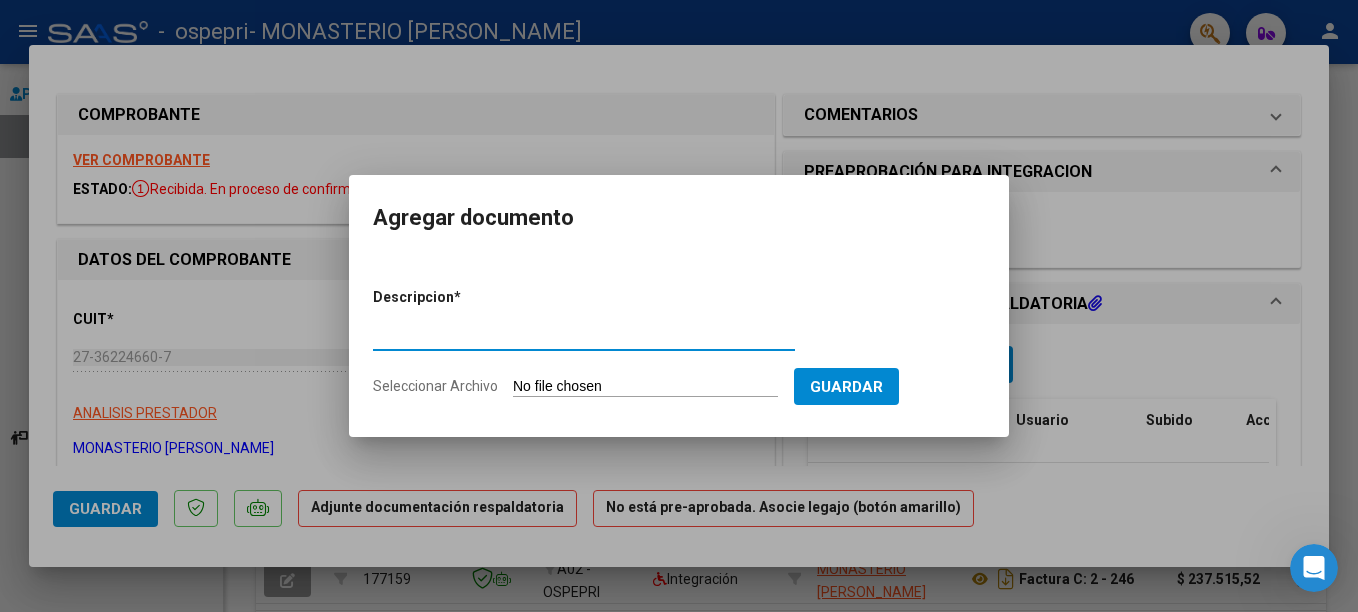 type on "PLANILLA DE ASISTENCIA" 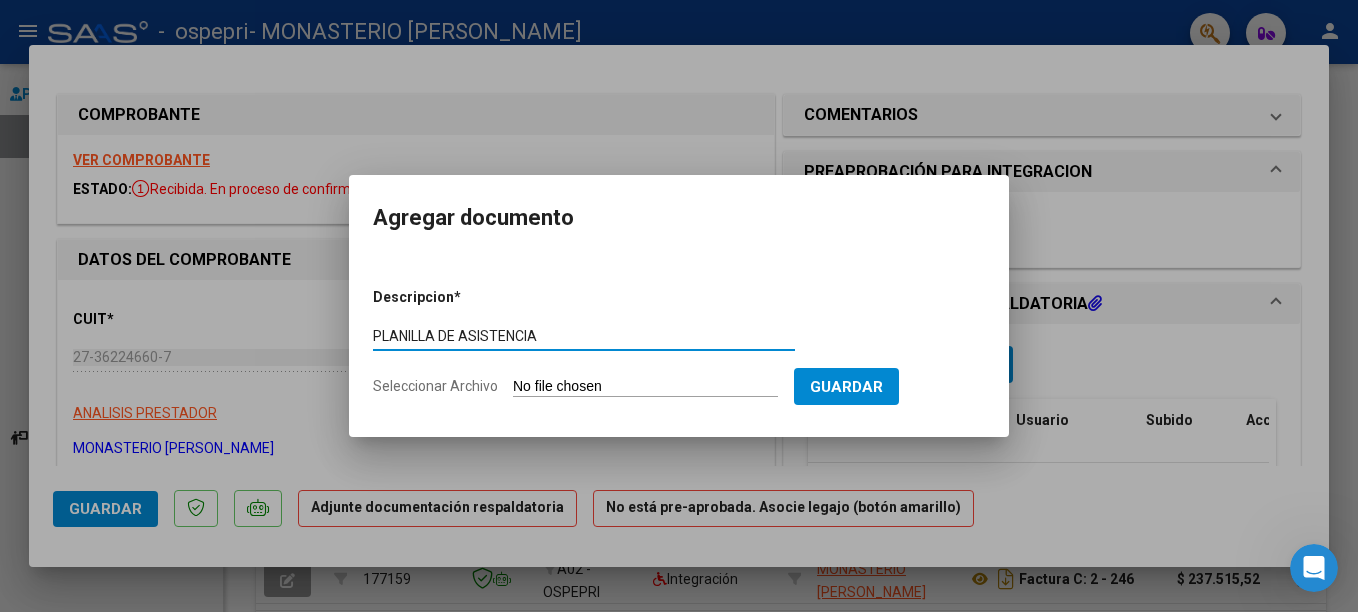 drag, startPoint x: 548, startPoint y: 336, endPoint x: 348, endPoint y: 356, distance: 200.99751 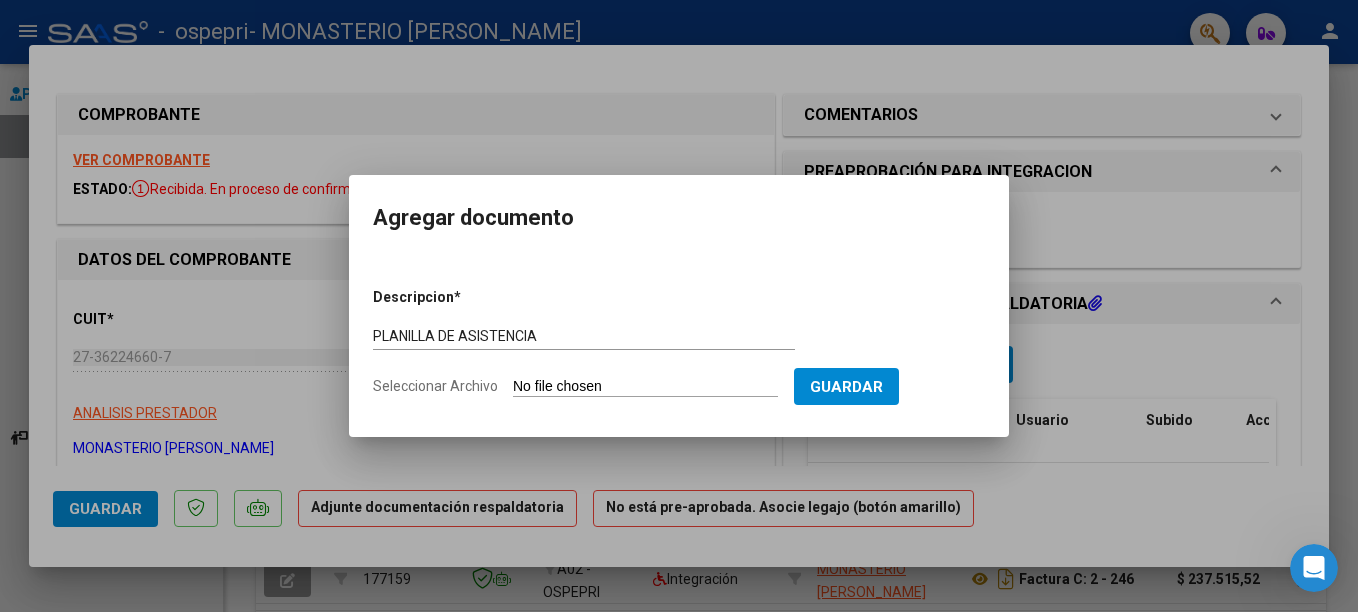click on "Seleccionar Archivo" 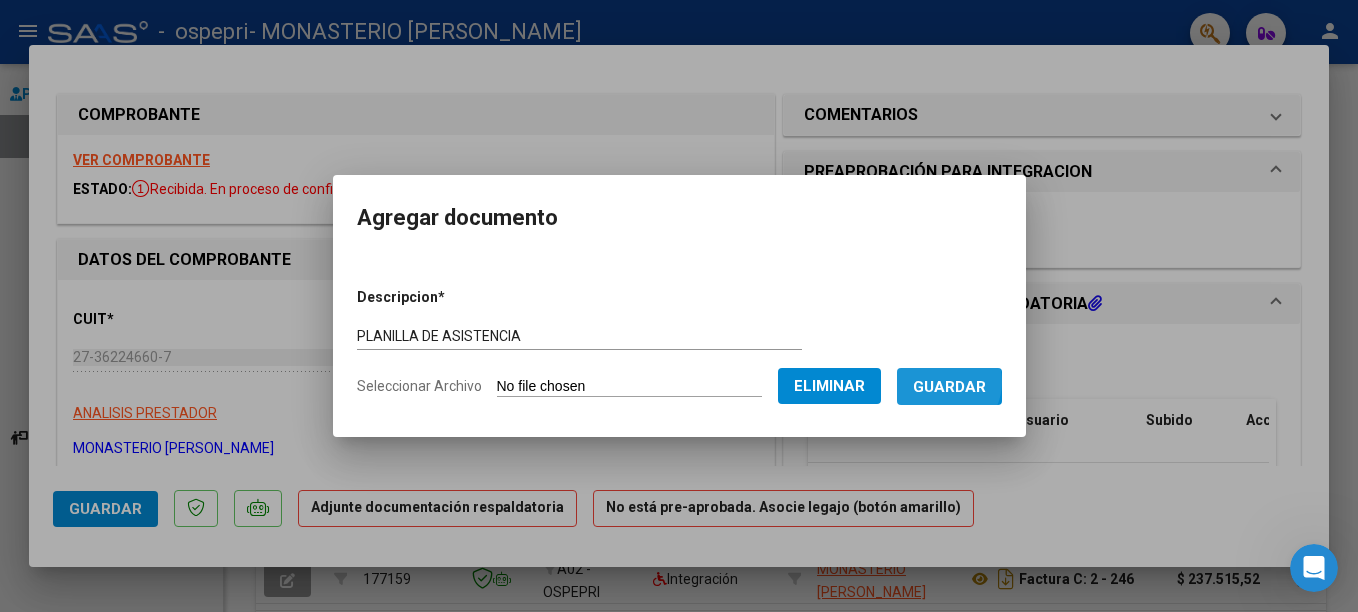click on "Guardar" at bounding box center [949, 387] 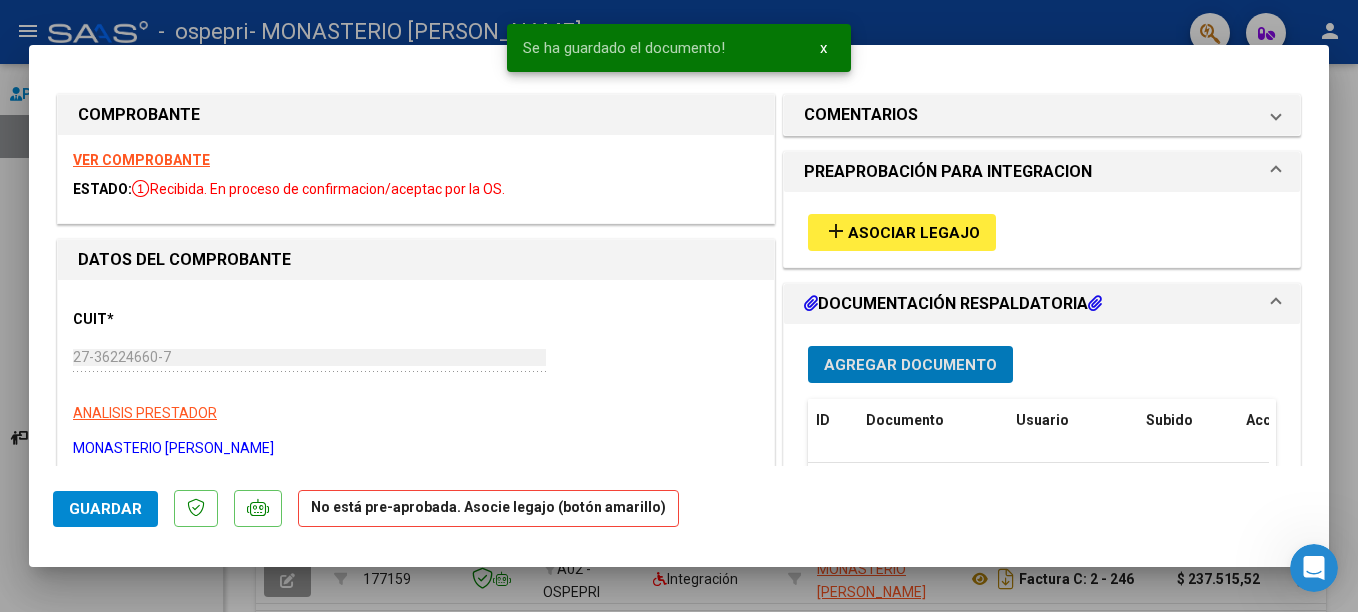 scroll, scrollTop: 64, scrollLeft: 0, axis: vertical 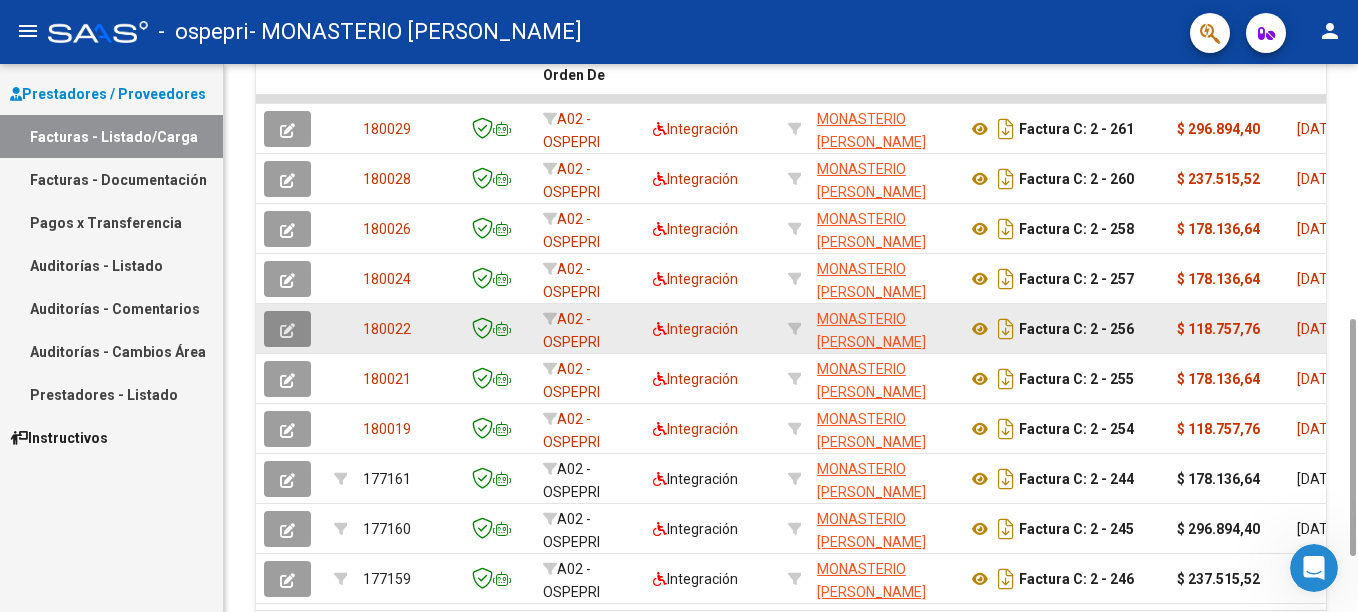 click 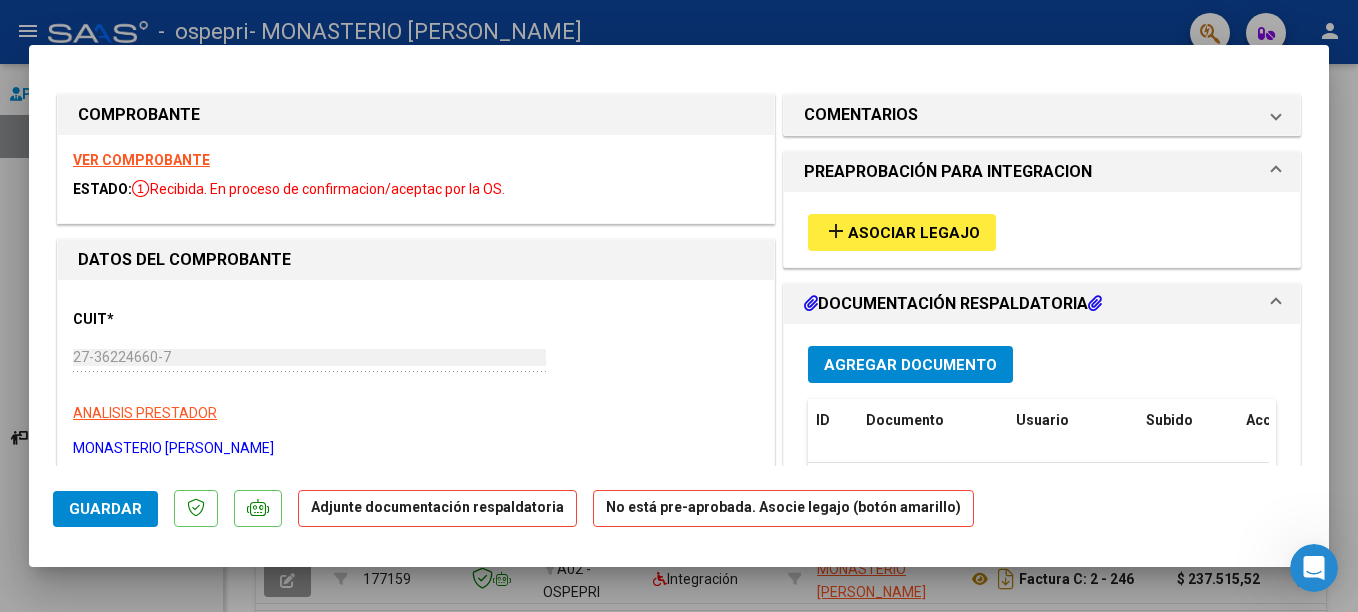 click on "Agregar Documento" at bounding box center (910, 365) 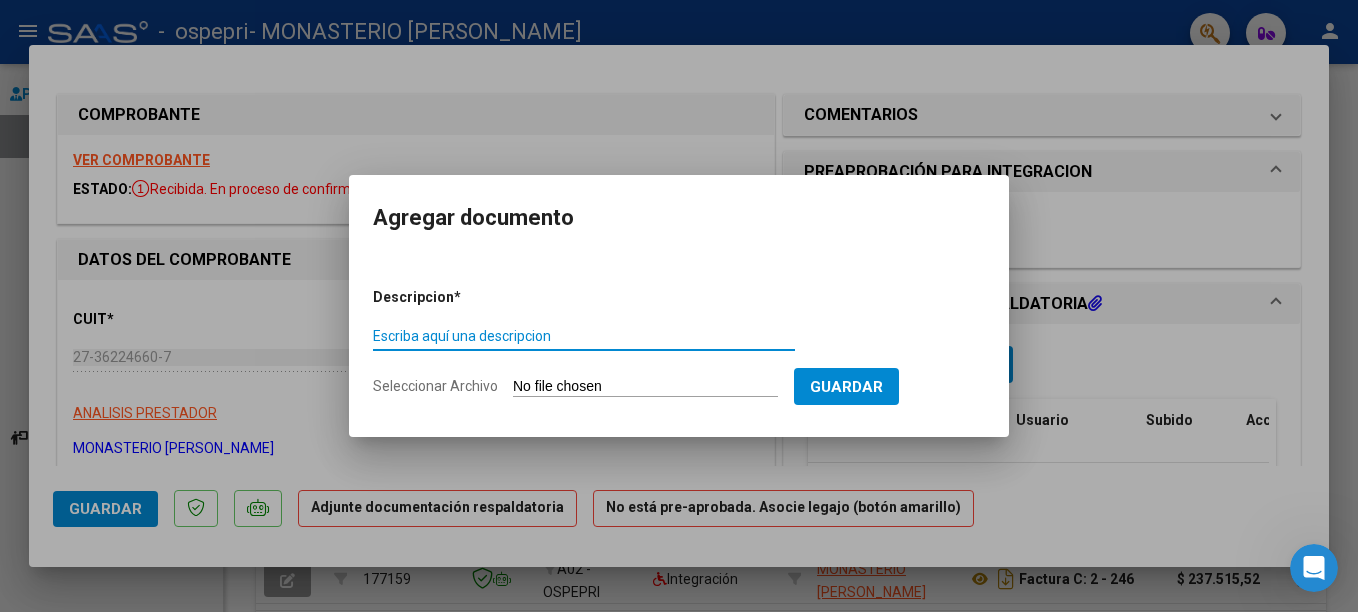 paste on "PLANILLA DE ASISTENCIA" 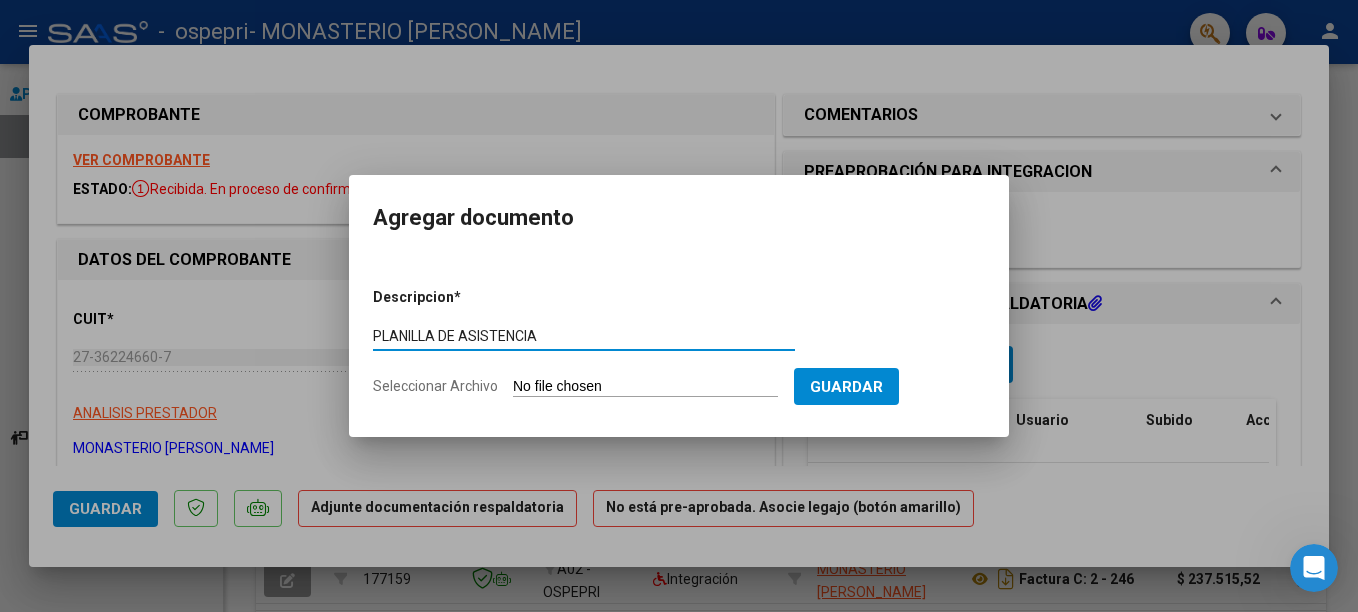 type on "PLANILLA DE ASISTENCIA" 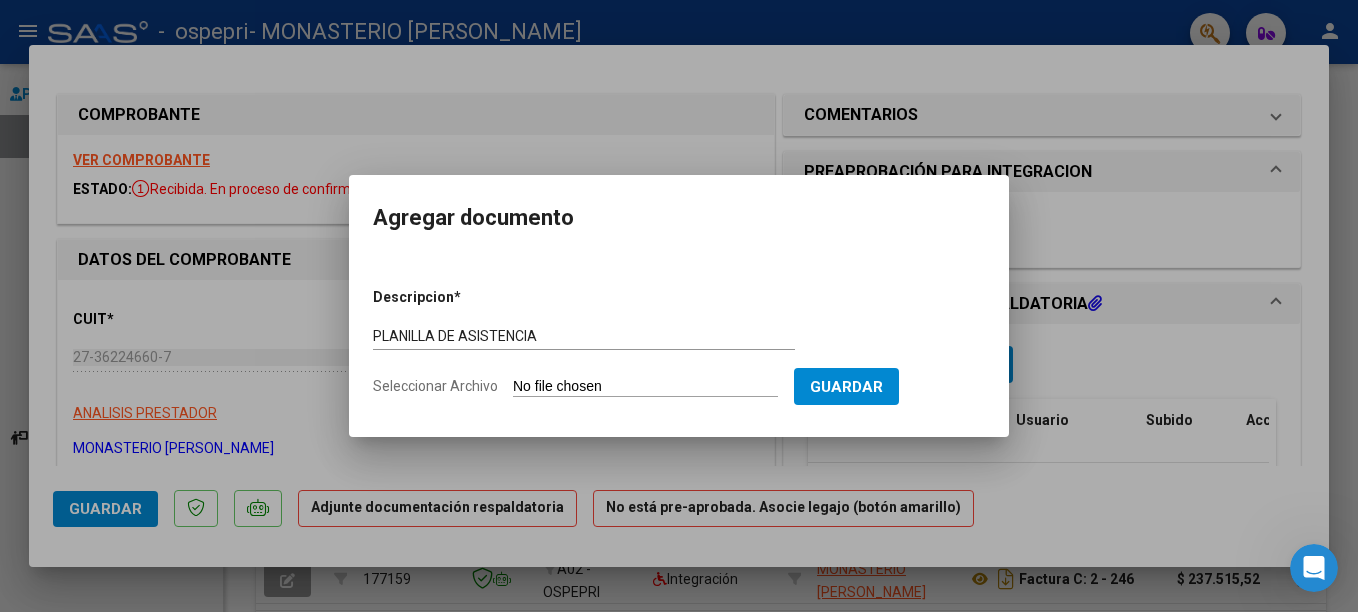 click on "Seleccionar Archivo" at bounding box center [645, 387] 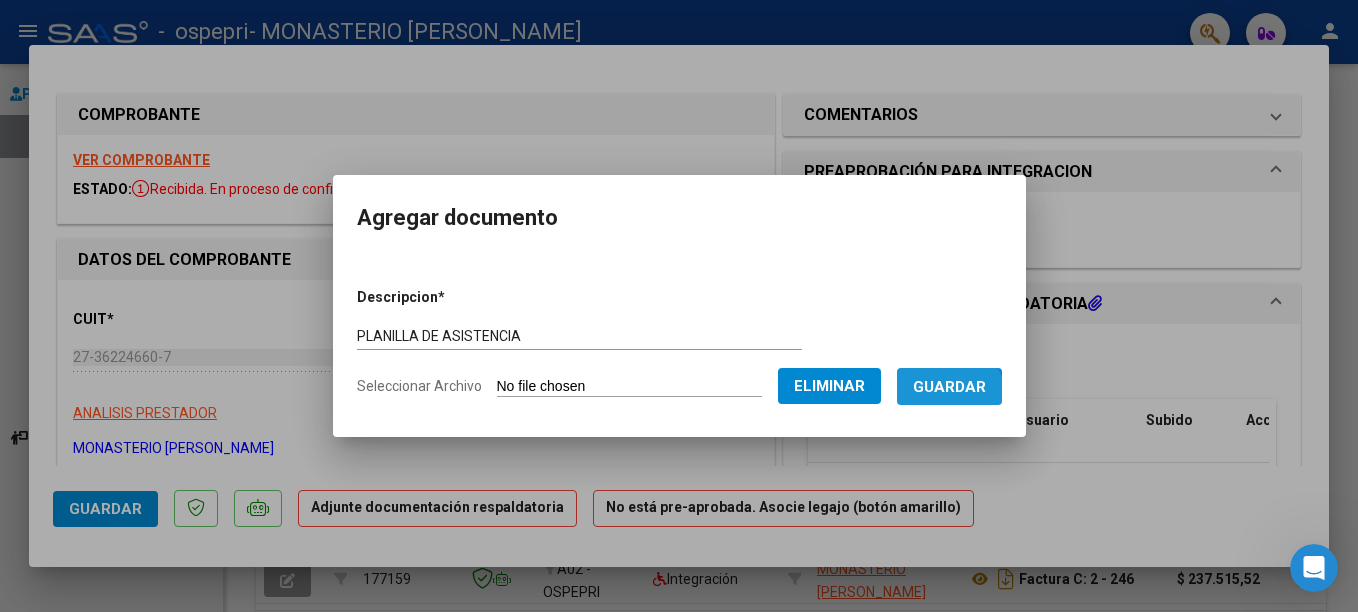 click on "Guardar" at bounding box center [949, 386] 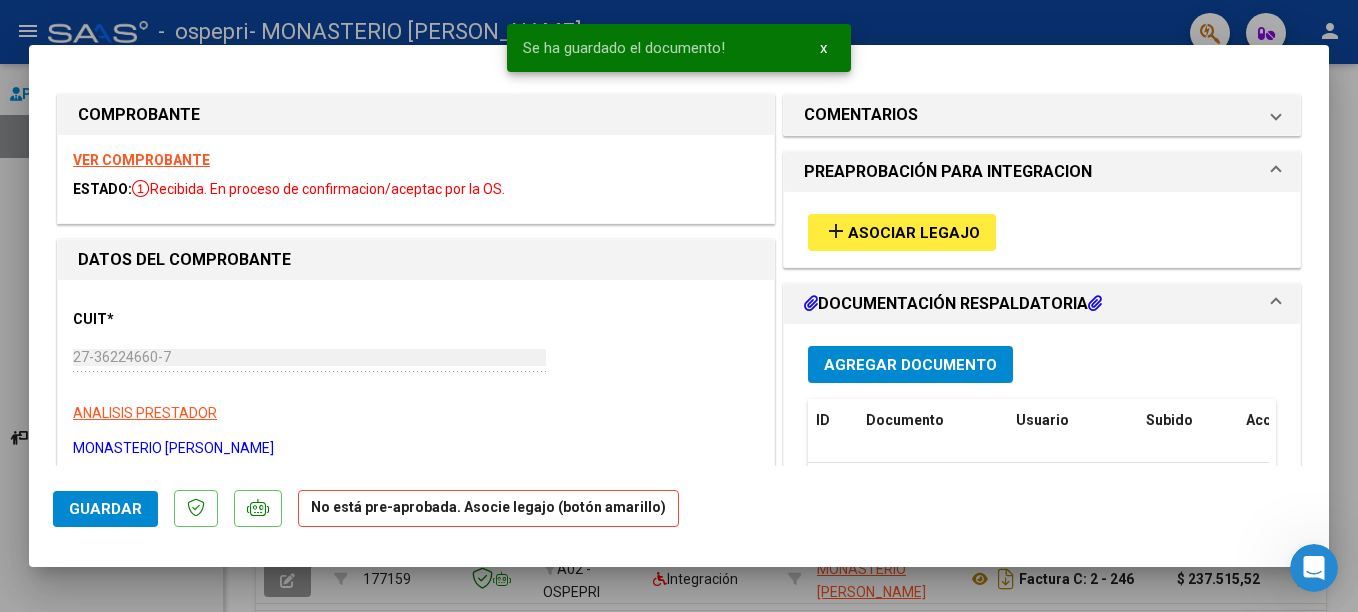 click at bounding box center (679, 306) 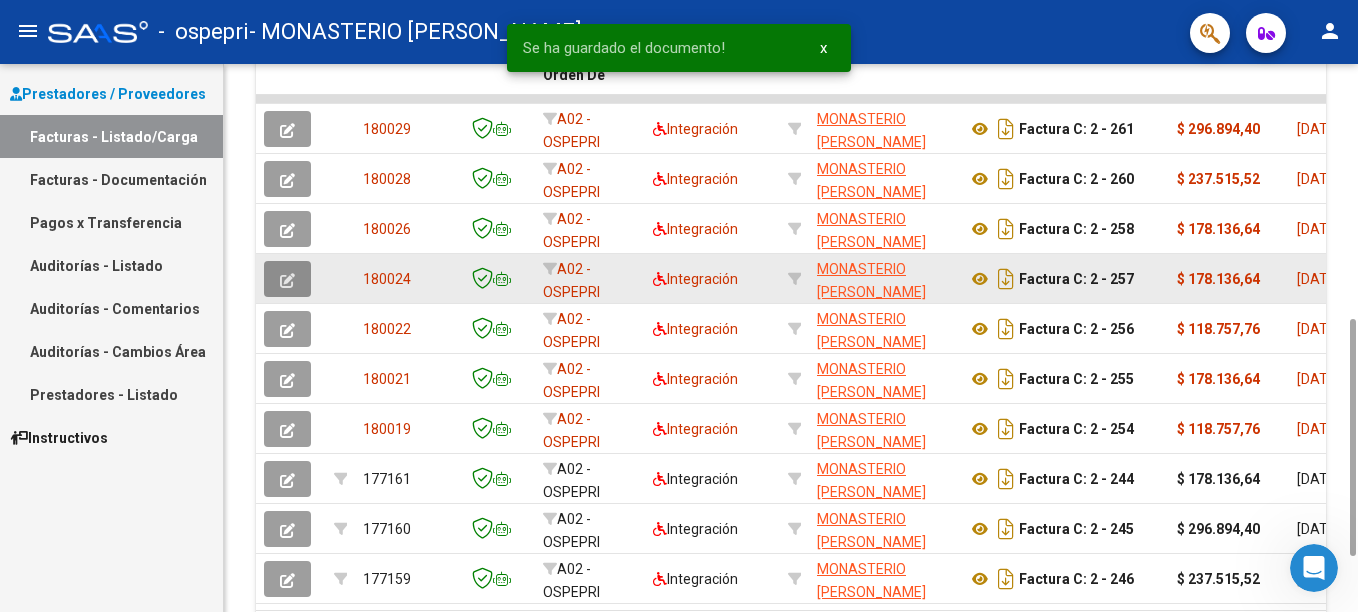 click 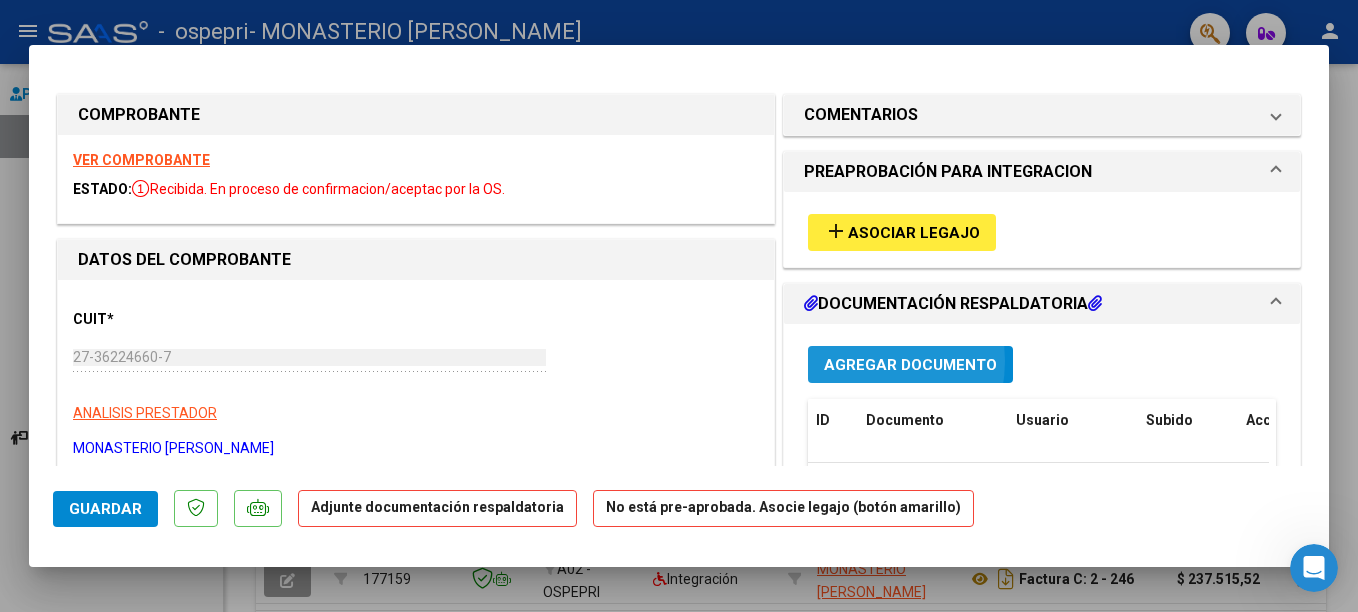 click on "Agregar Documento" at bounding box center [910, 365] 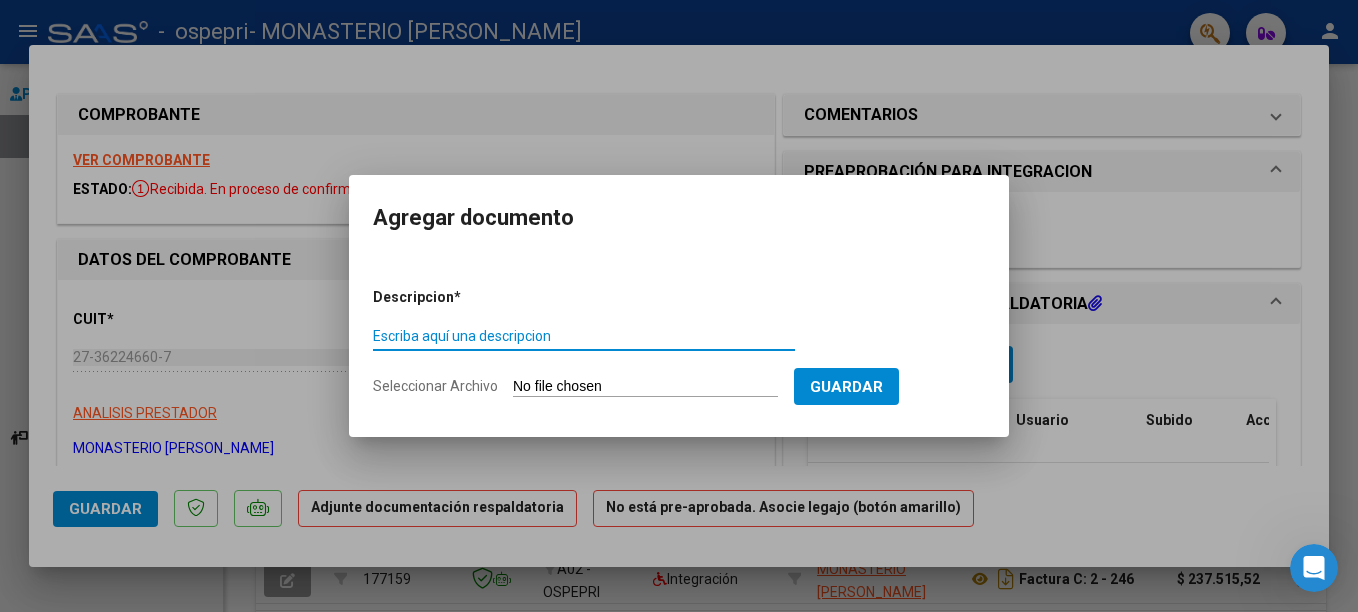paste on "PLANILLA DE ASISTENCIA" 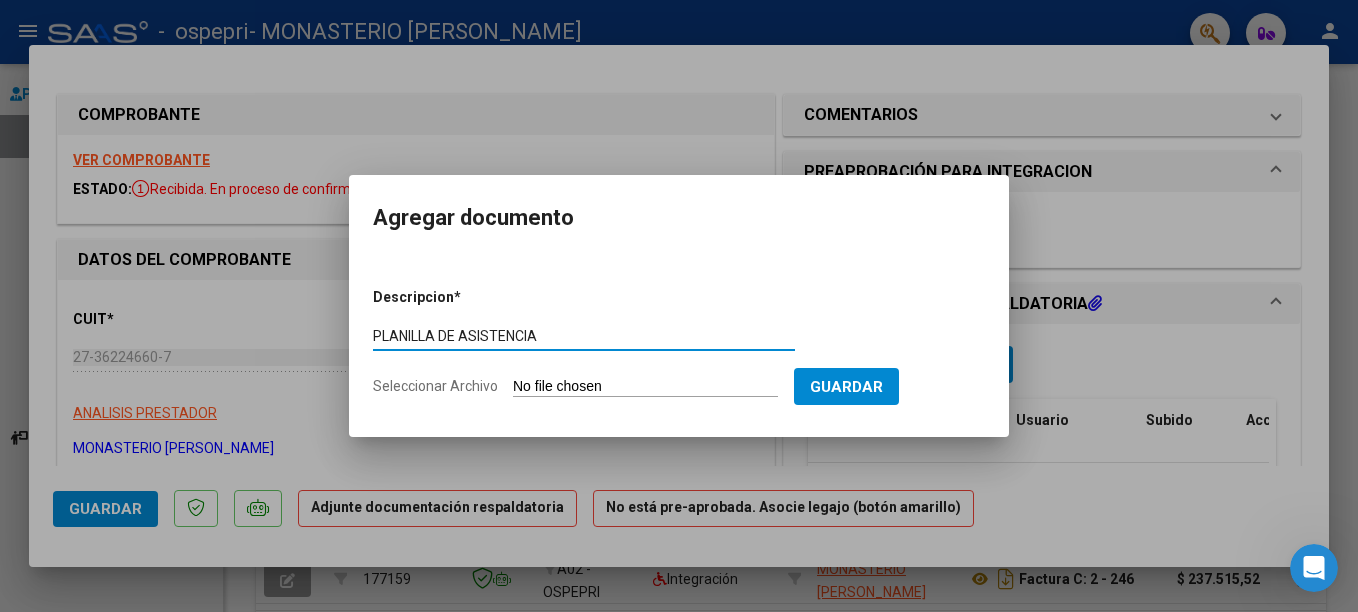 type on "PLANILLA DE ASISTENCIA" 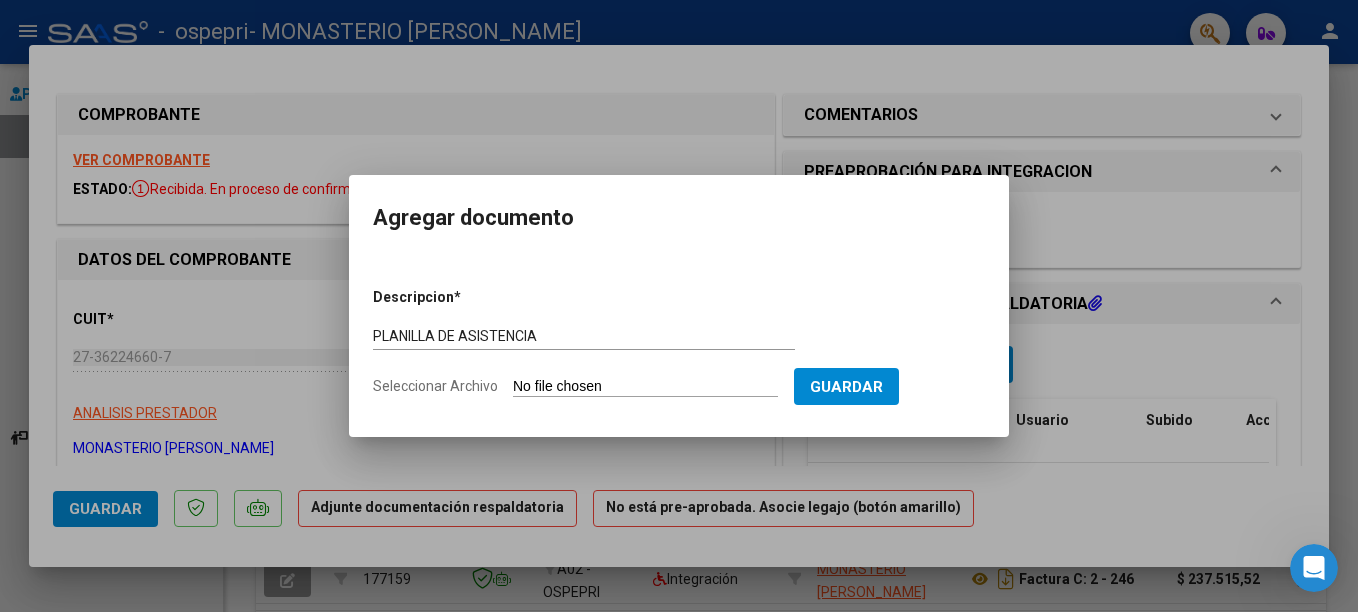 type on "C:\fakepath\[PERSON_NAME] - junio.jpg" 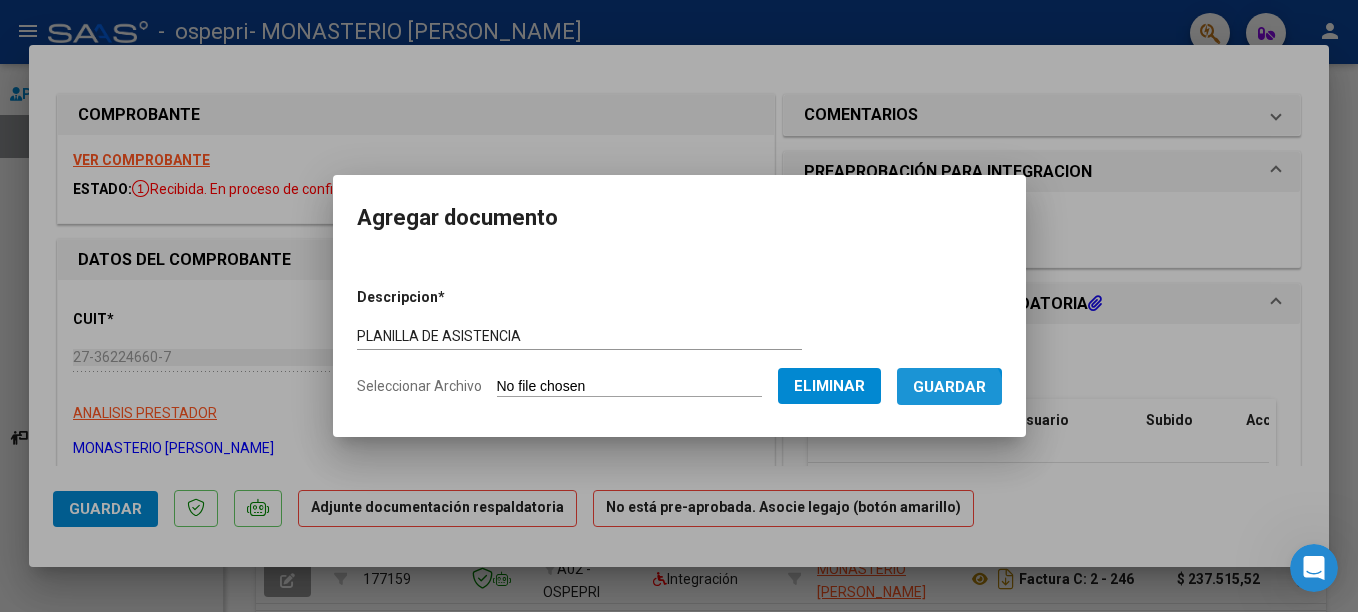 click on "Guardar" at bounding box center (949, 386) 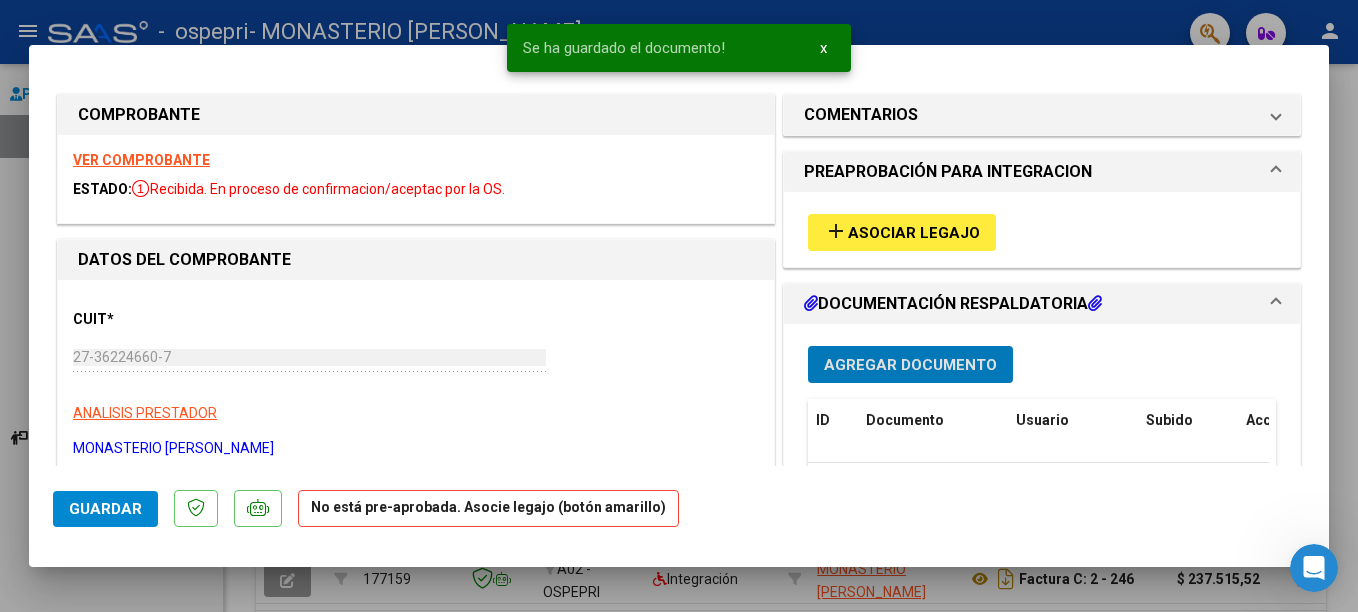 click at bounding box center [679, 306] 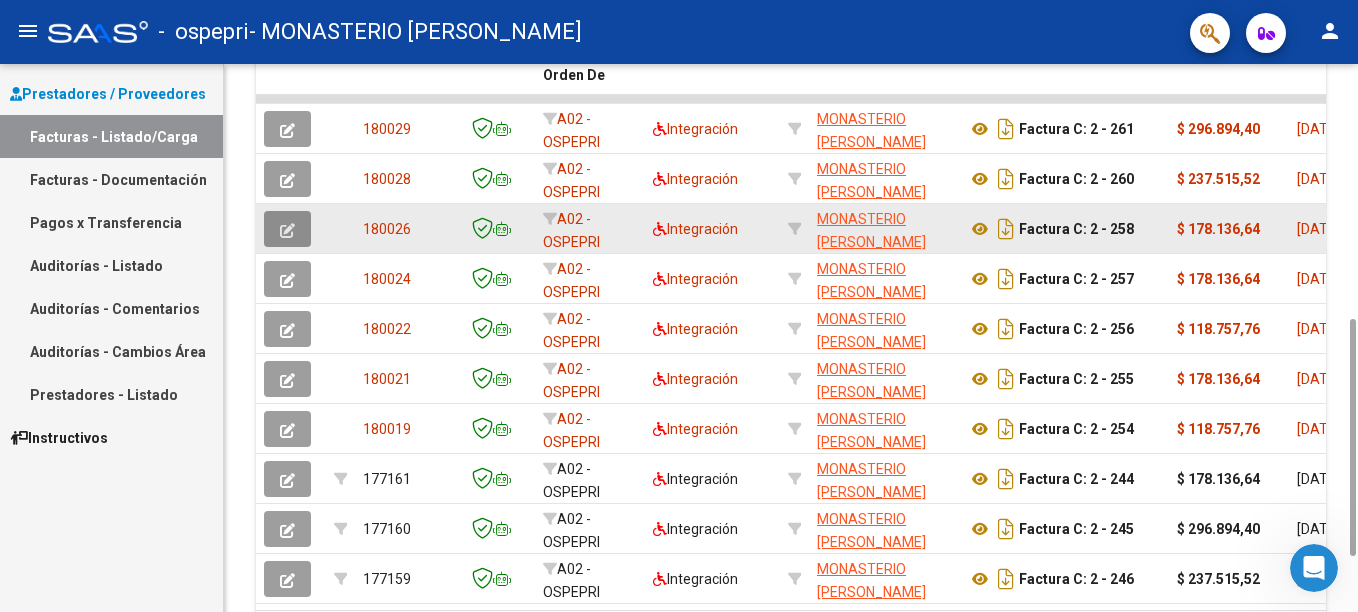 click 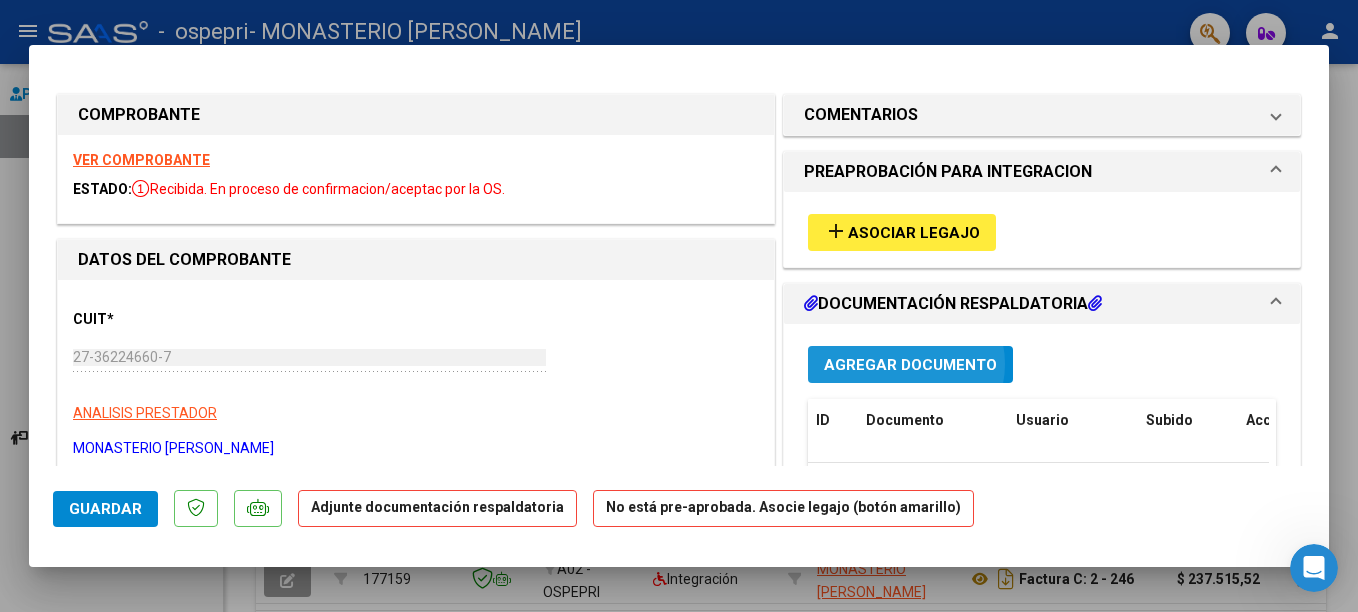 click on "Agregar Documento" at bounding box center (910, 365) 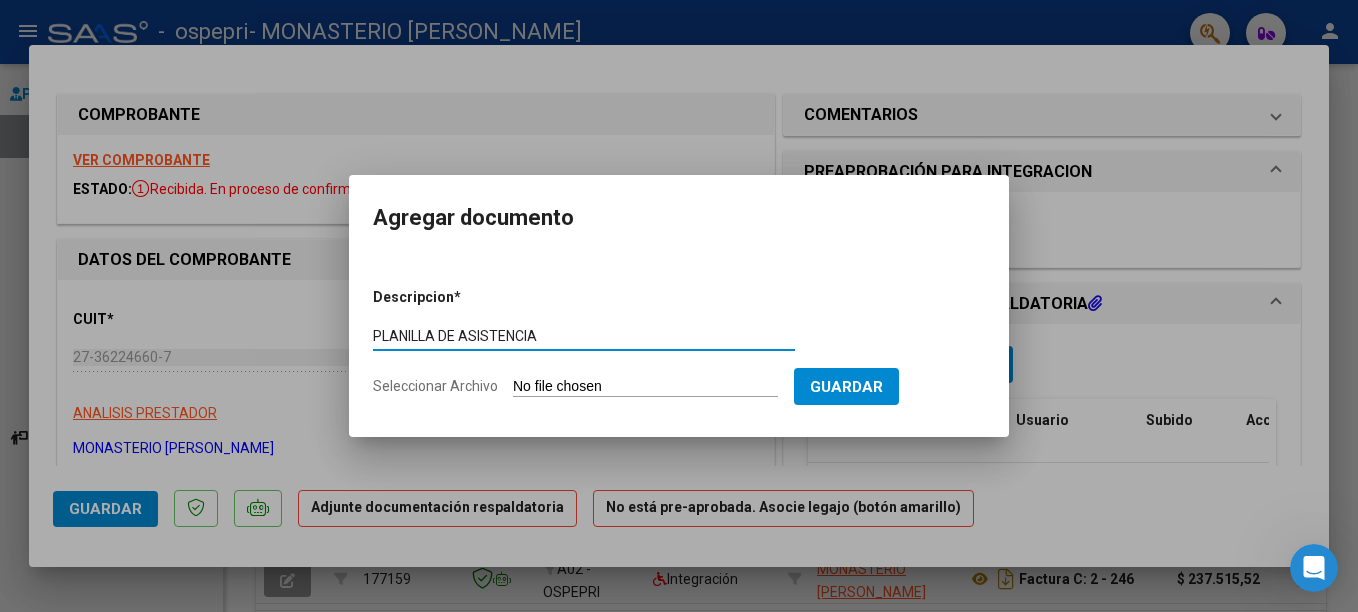 type on "PLANILLA DE ASISTENCIA" 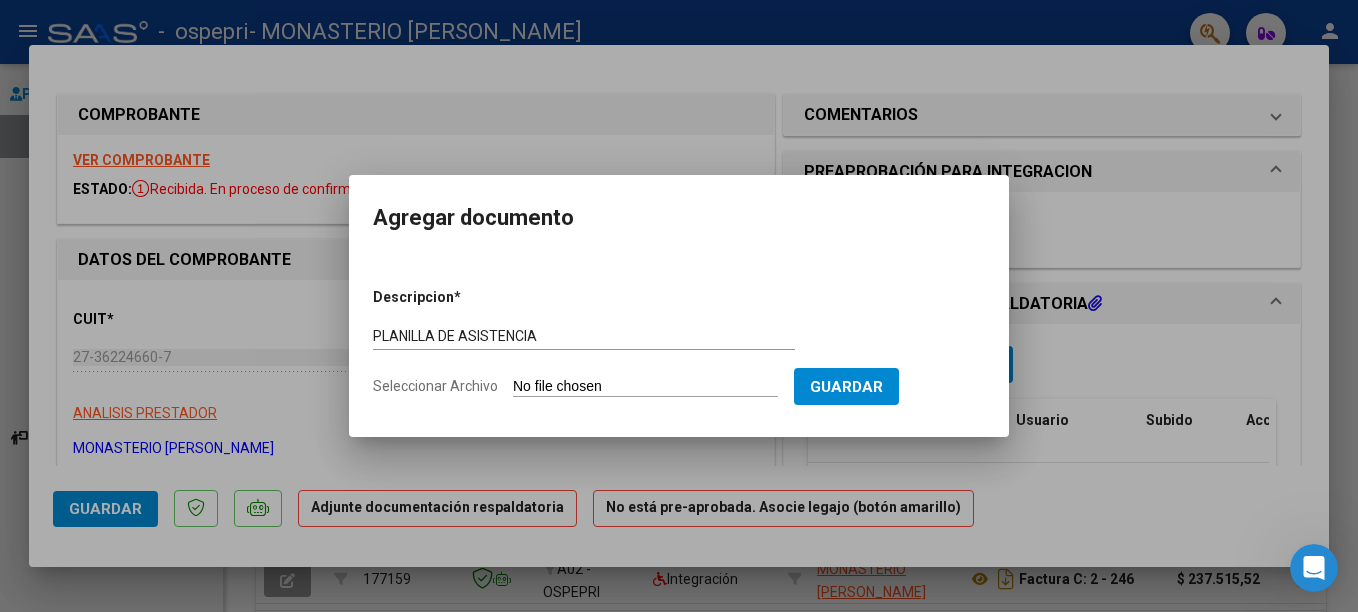type on "C:\fakepath\[PERSON_NAME] - junio.jpg" 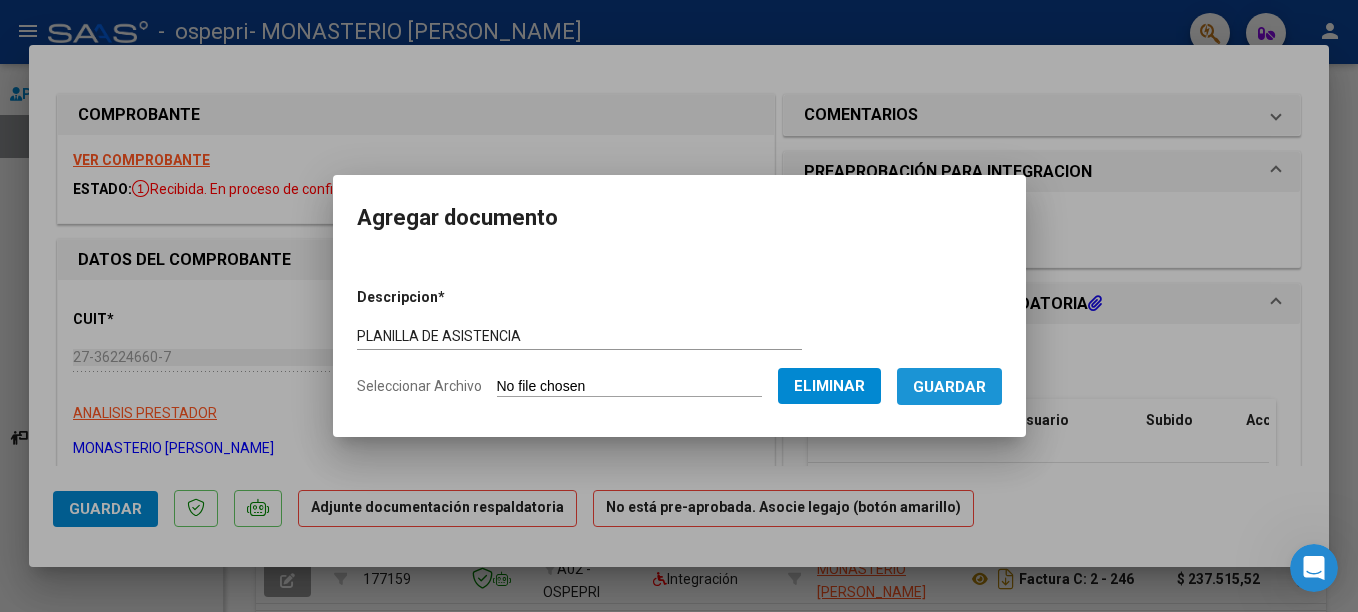 click on "Guardar" at bounding box center (949, 386) 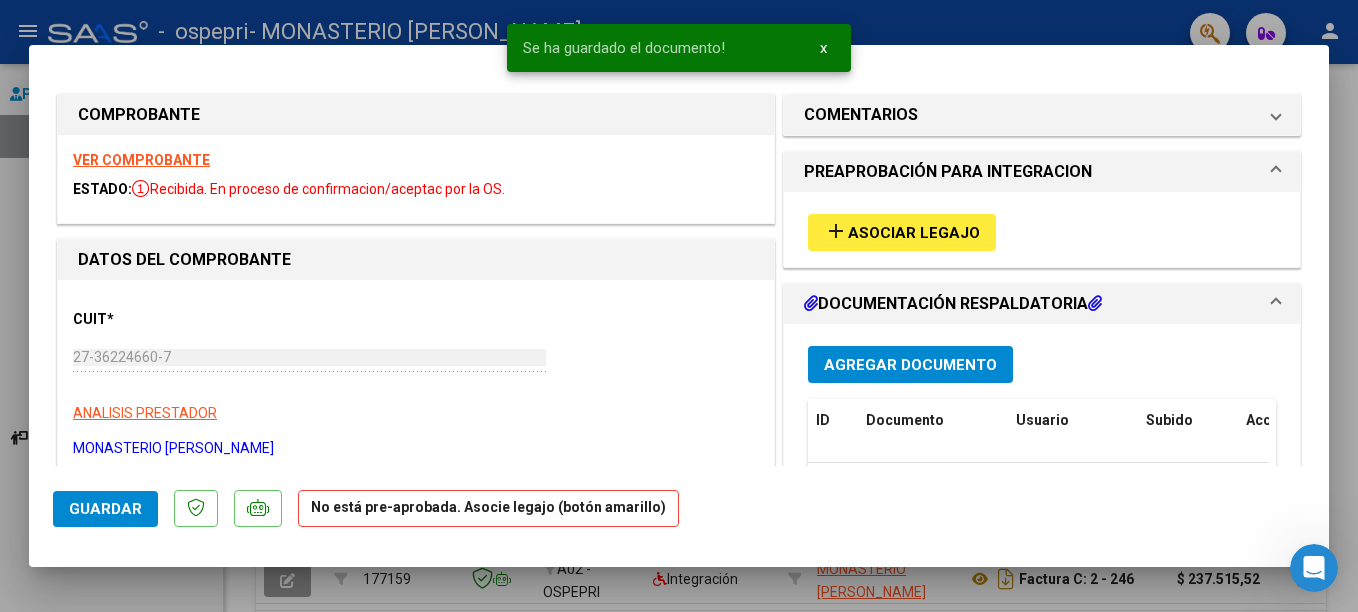 click at bounding box center (679, 306) 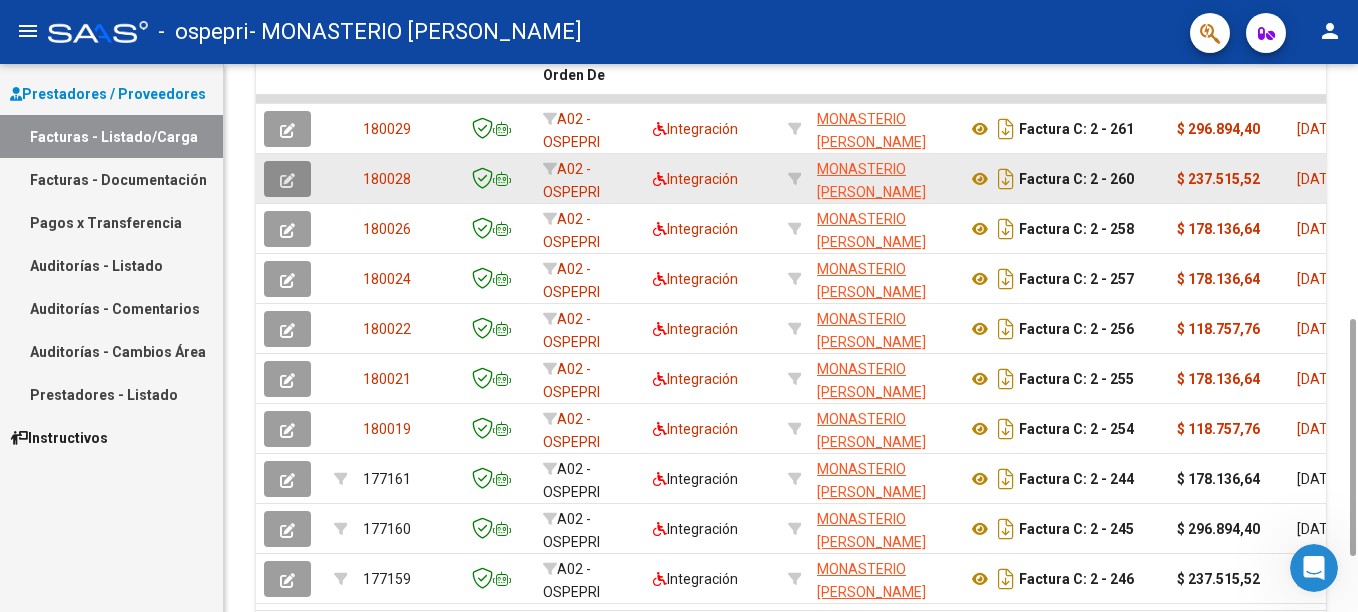 click 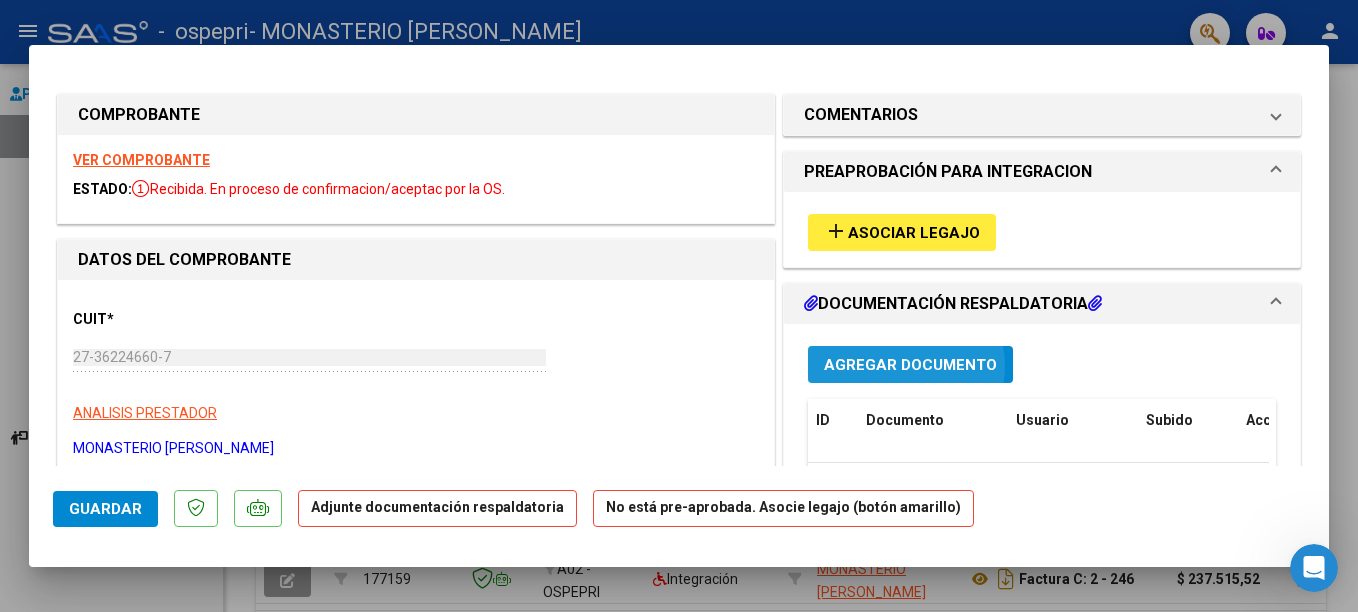 click on "Agregar Documento" at bounding box center [910, 365] 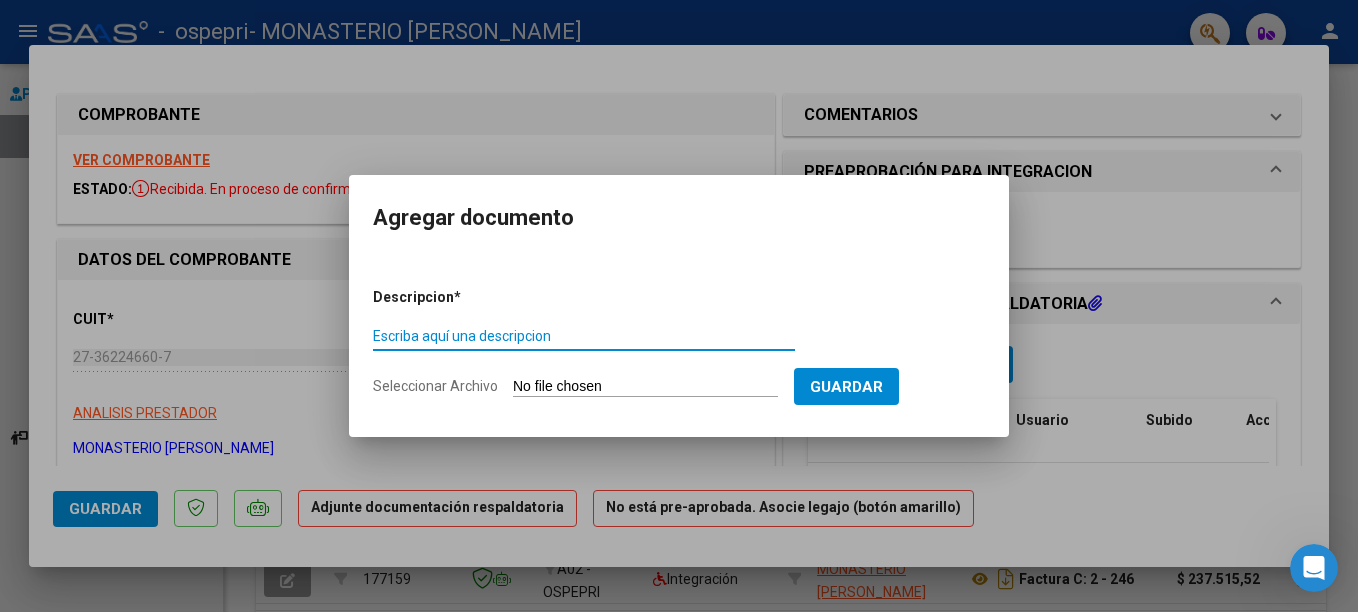 click on "Escriba aquí una descripcion" at bounding box center [584, 336] 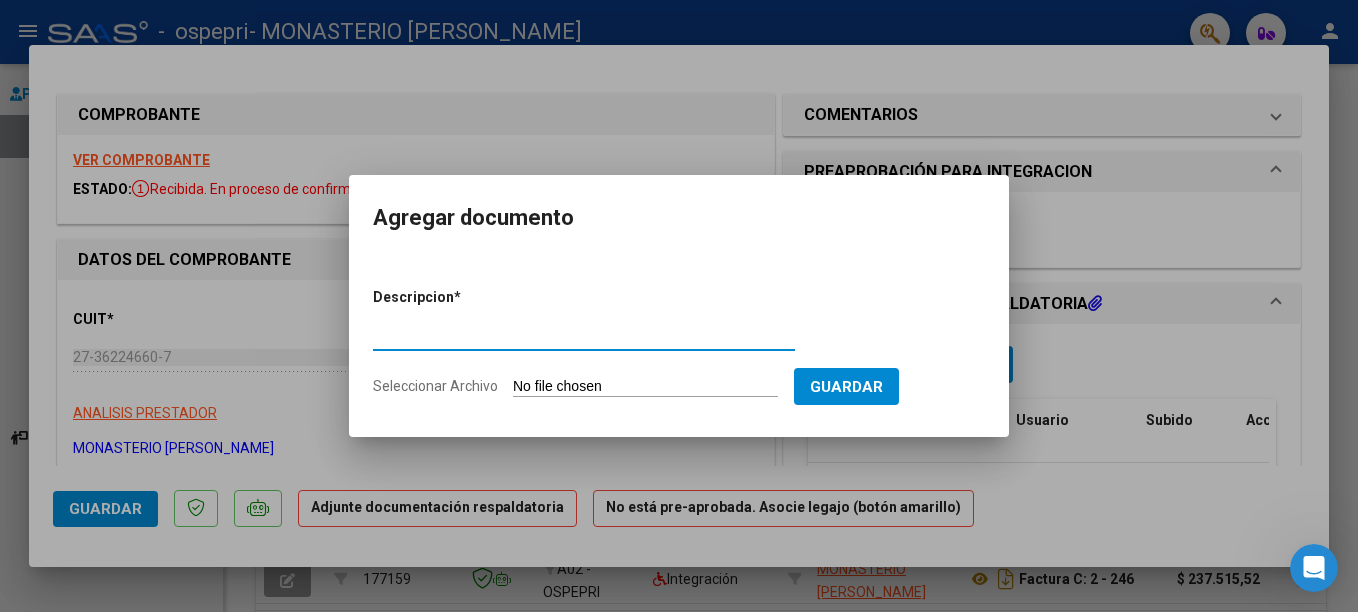 type on "PLANILLA DE ASISTENCIA" 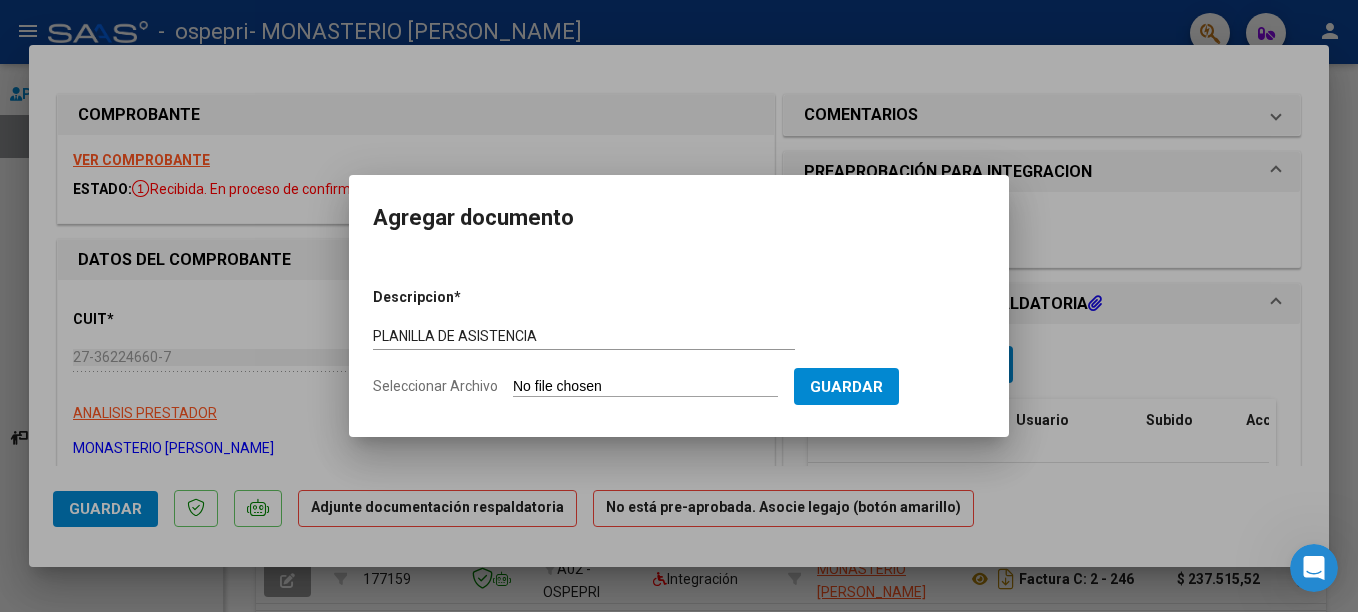 click on "Seleccionar Archivo" 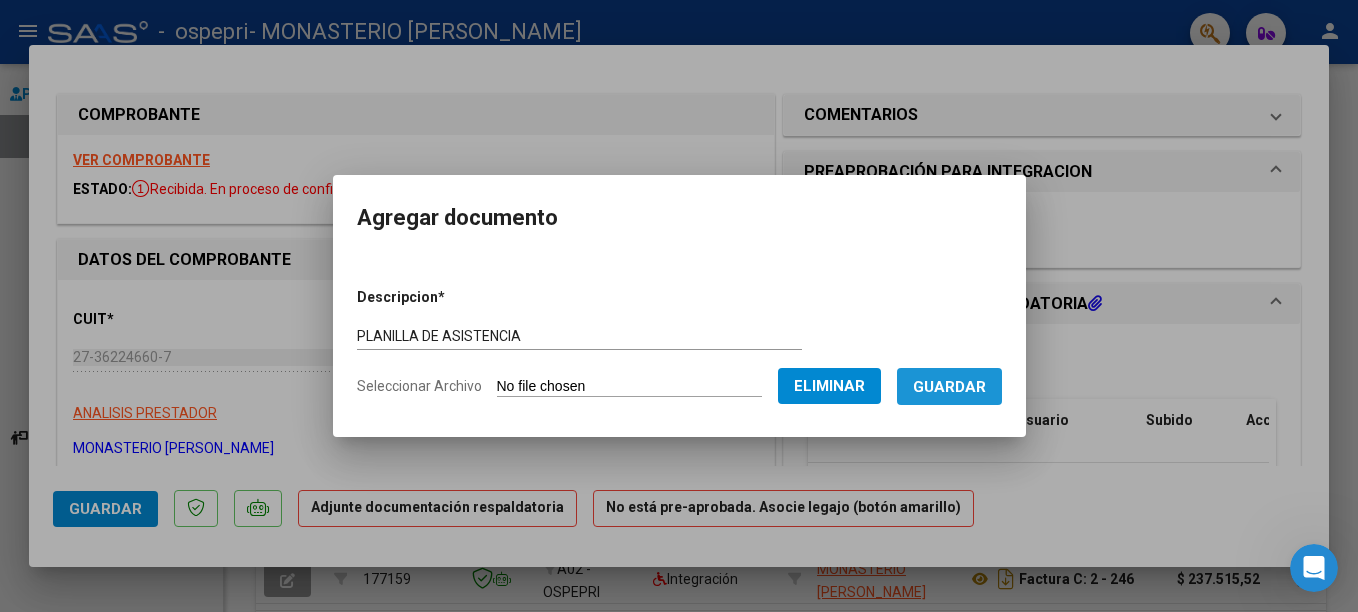 click on "Guardar" at bounding box center [949, 386] 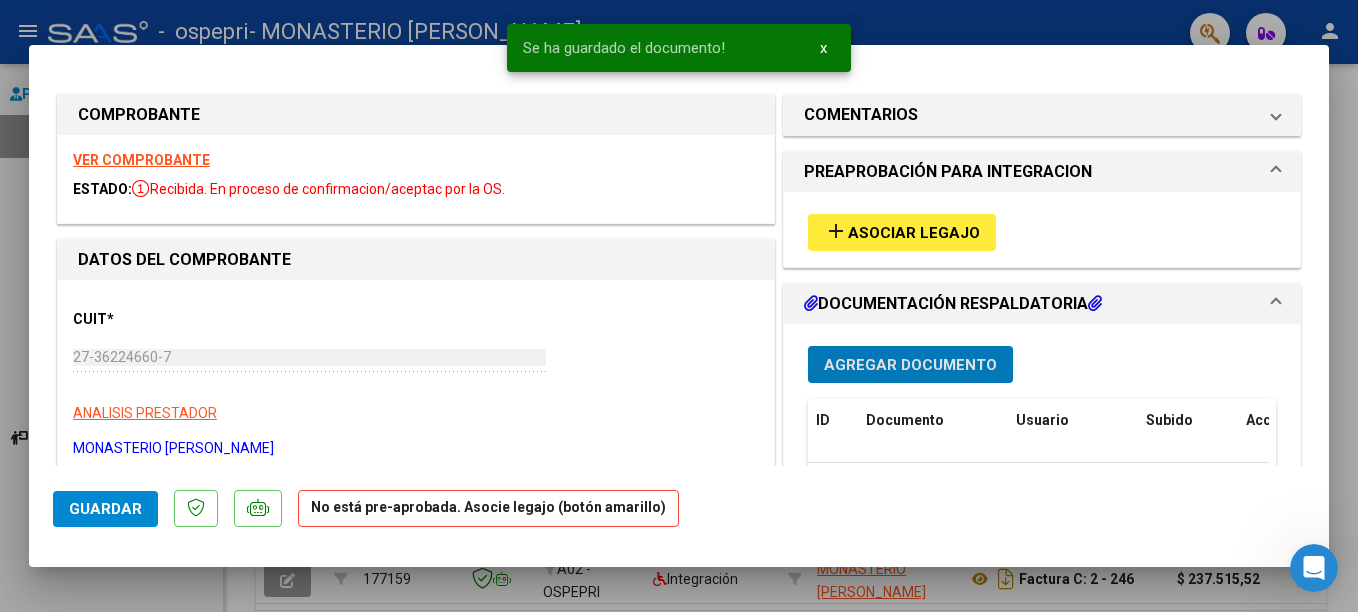 click at bounding box center [679, 306] 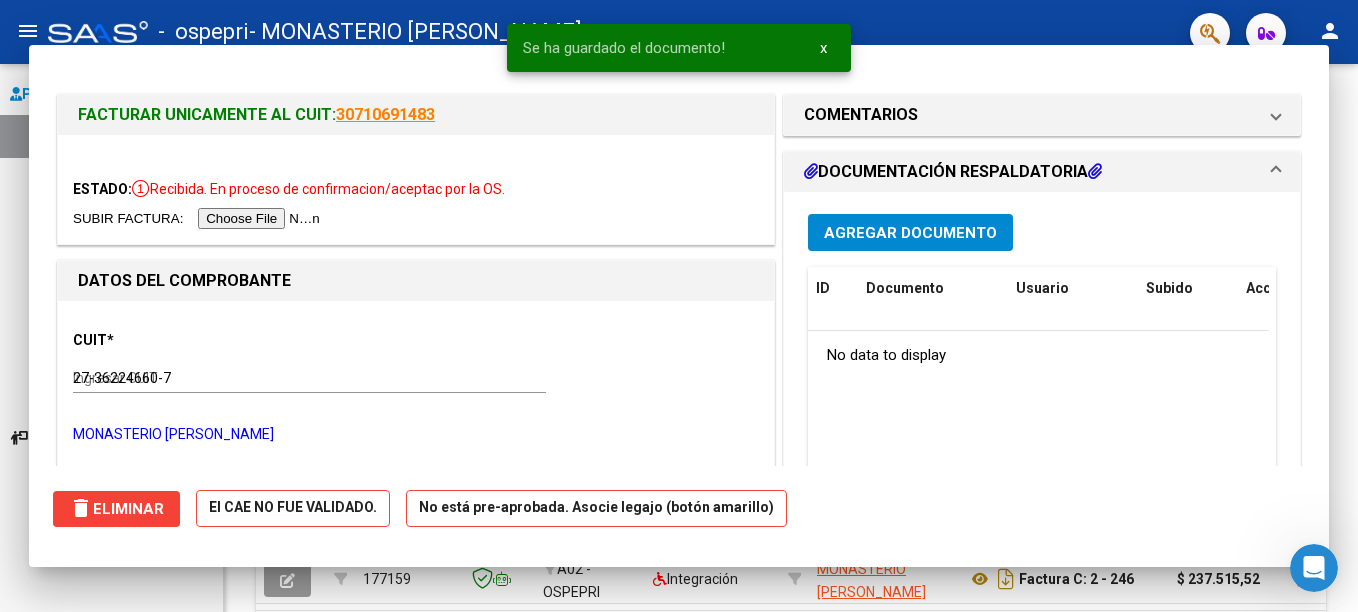 type 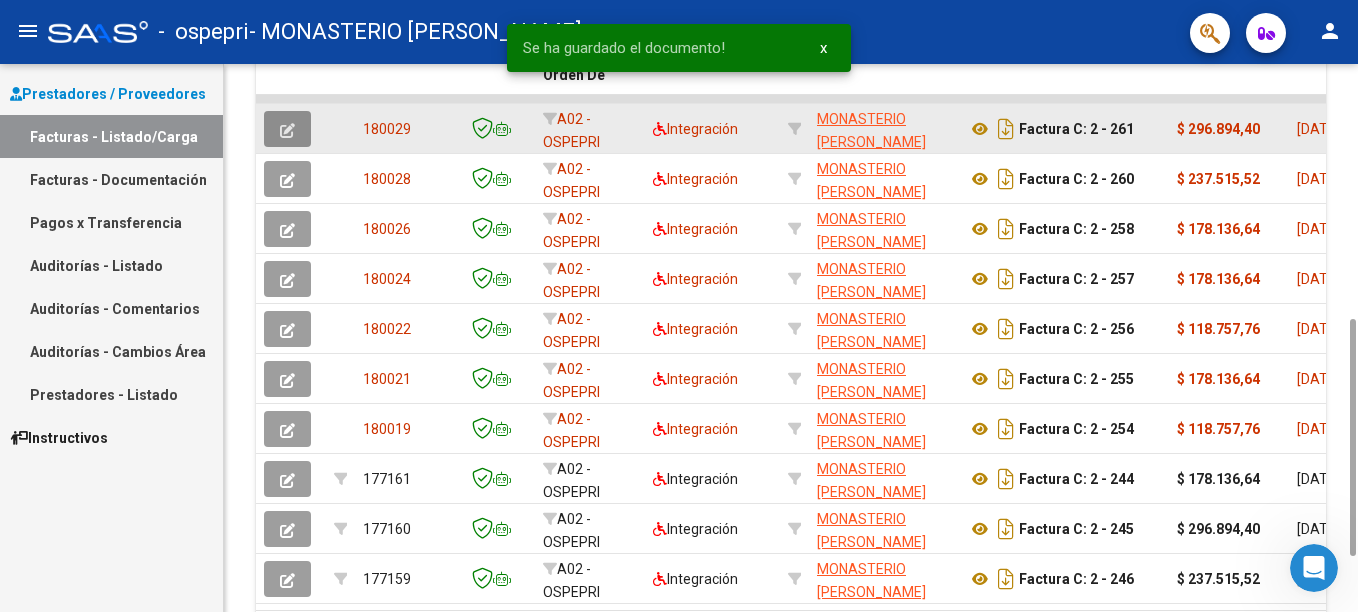 click 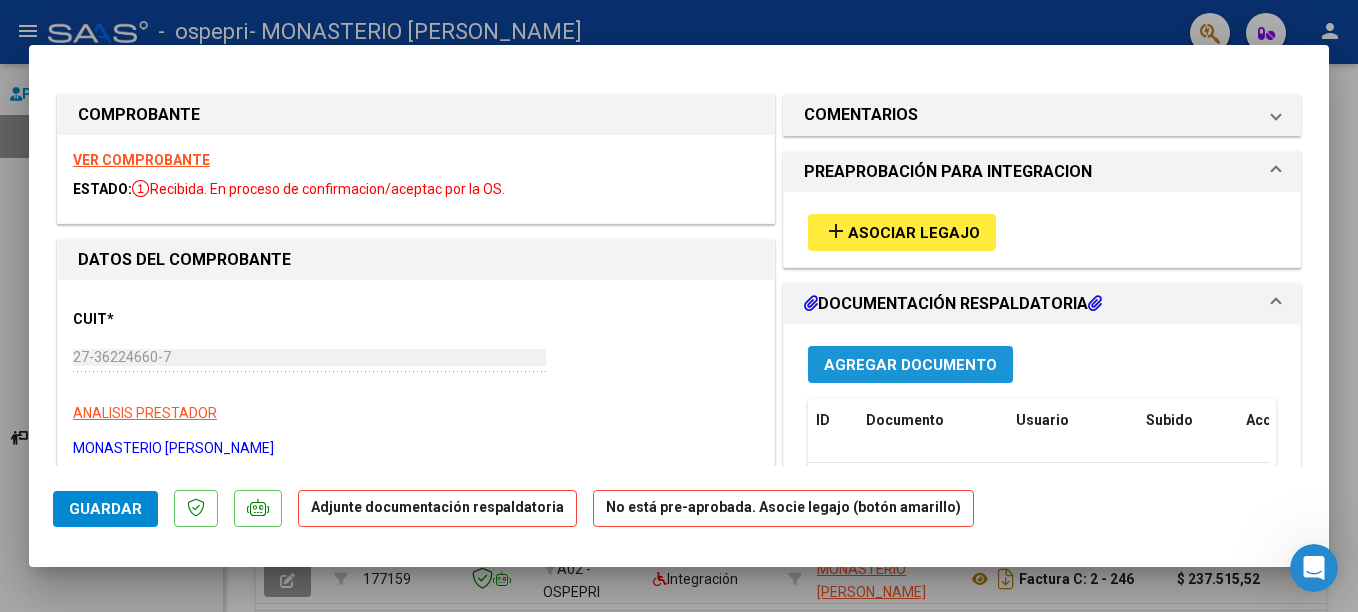 click on "Agregar Documento" at bounding box center [910, 365] 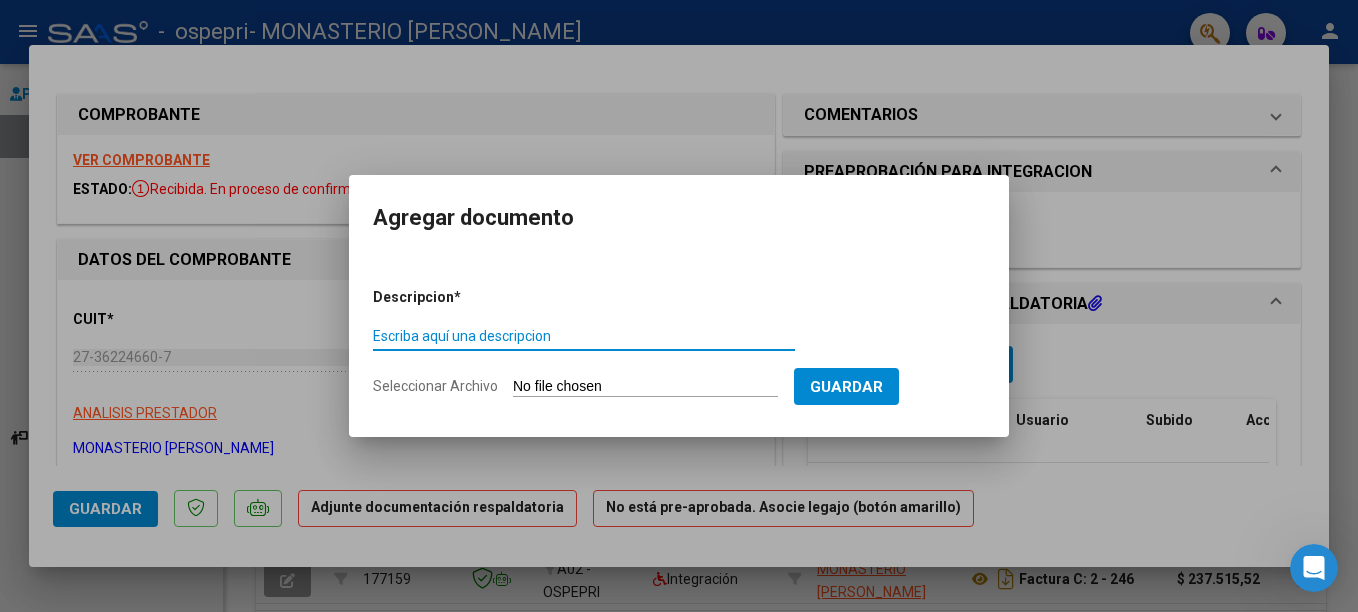 click on "Escriba aquí una descripcion" at bounding box center [584, 336] 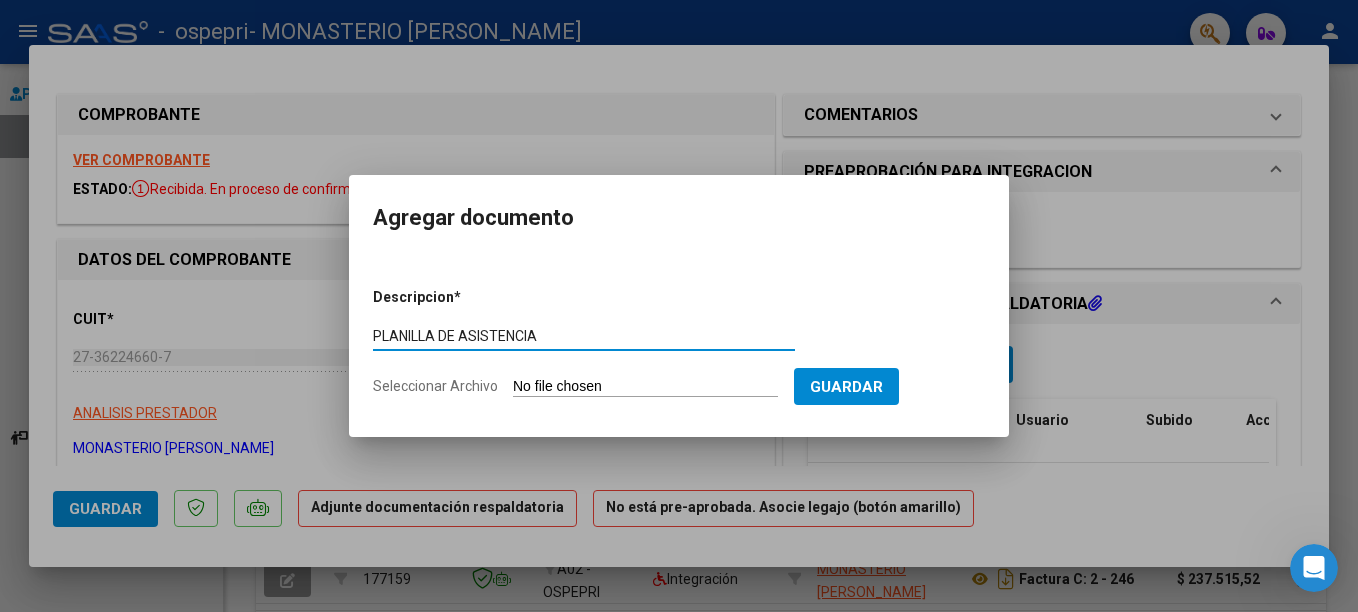 type on "PLANILLA DE ASISTENCIA" 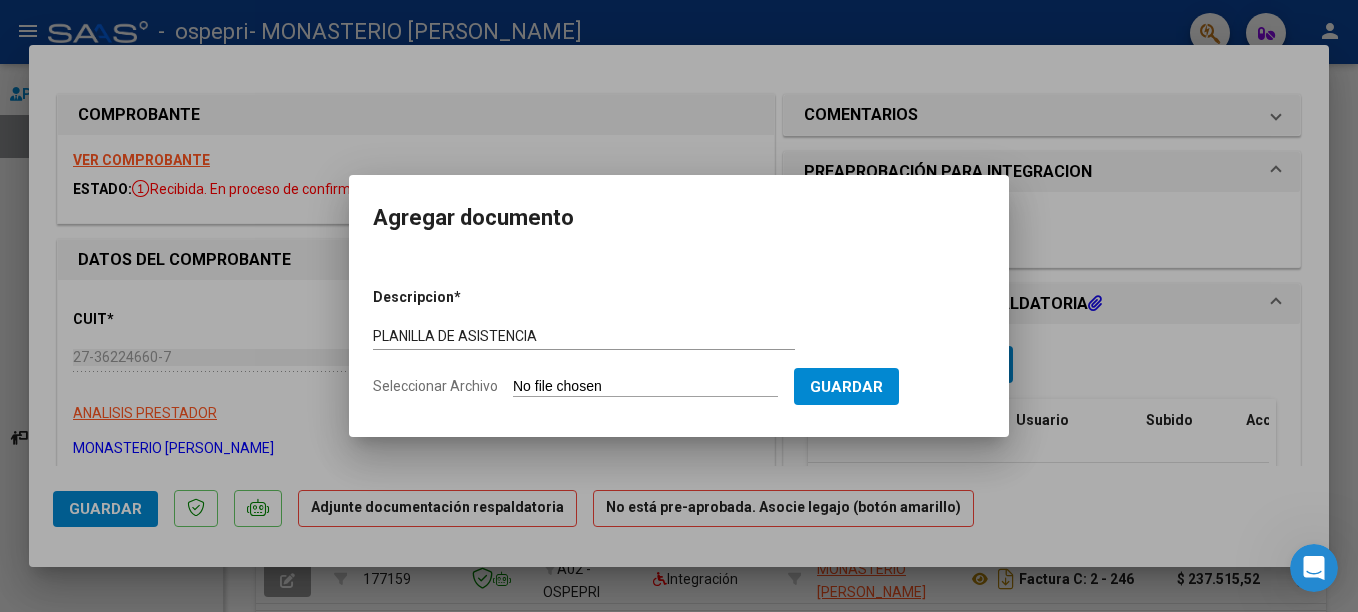 click on "Seleccionar Archivo" at bounding box center (645, 387) 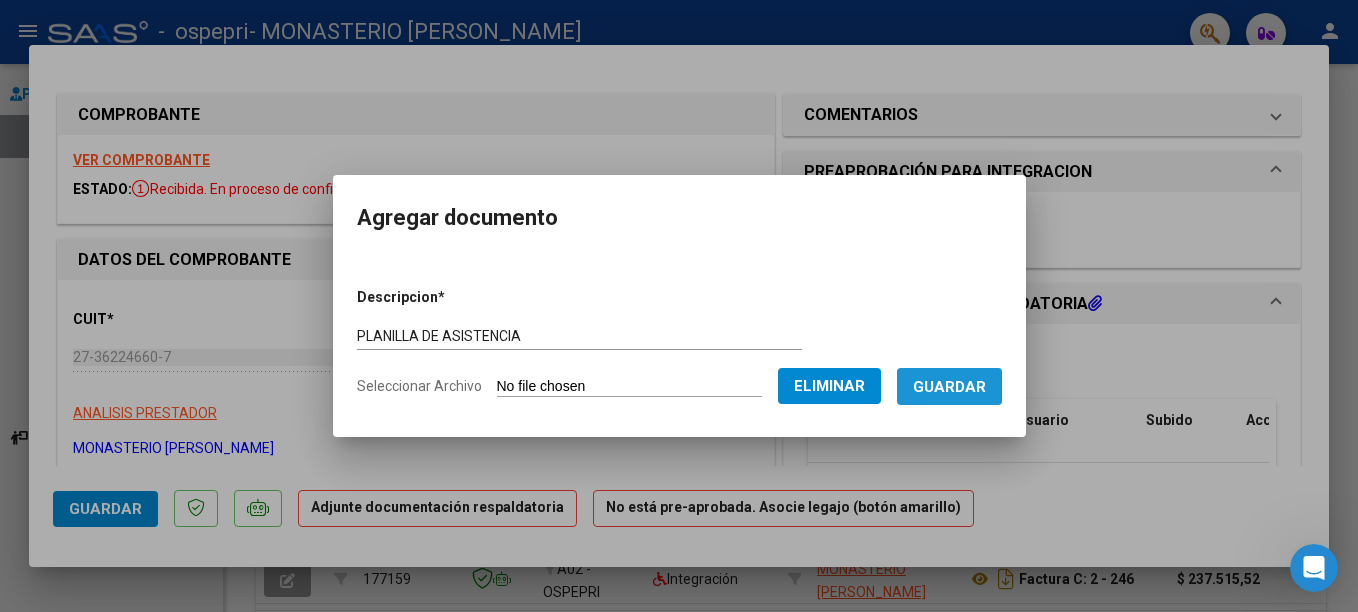 click on "Guardar" at bounding box center (949, 387) 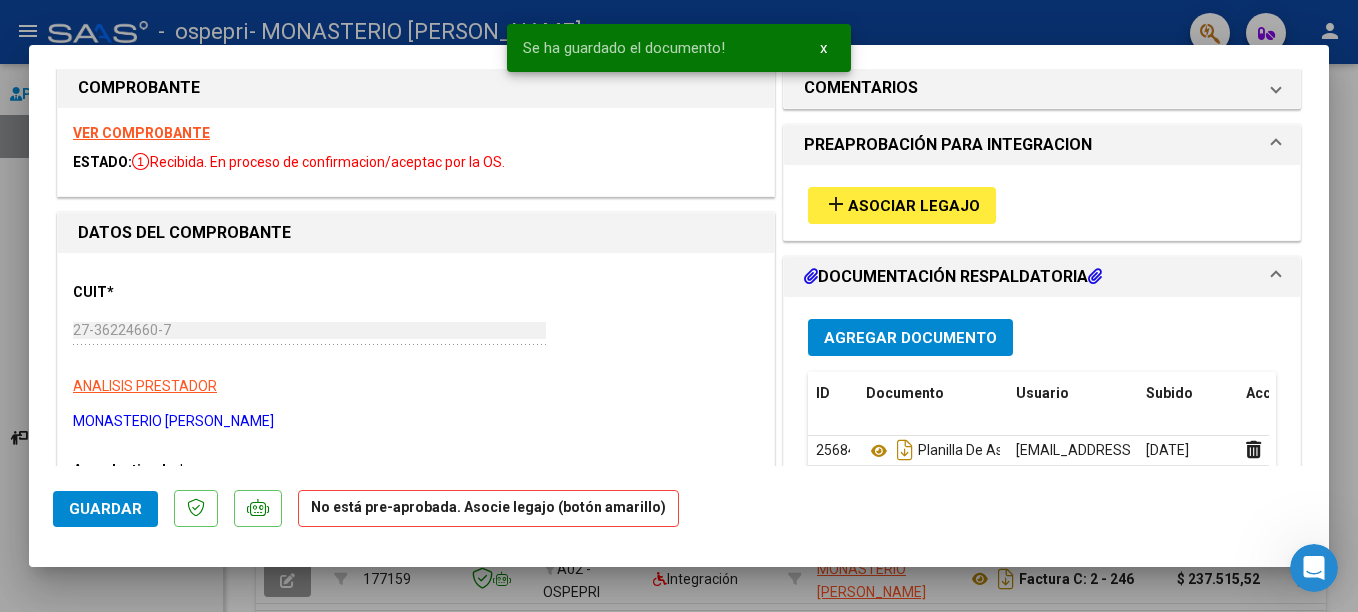 scroll, scrollTop: 0, scrollLeft: 0, axis: both 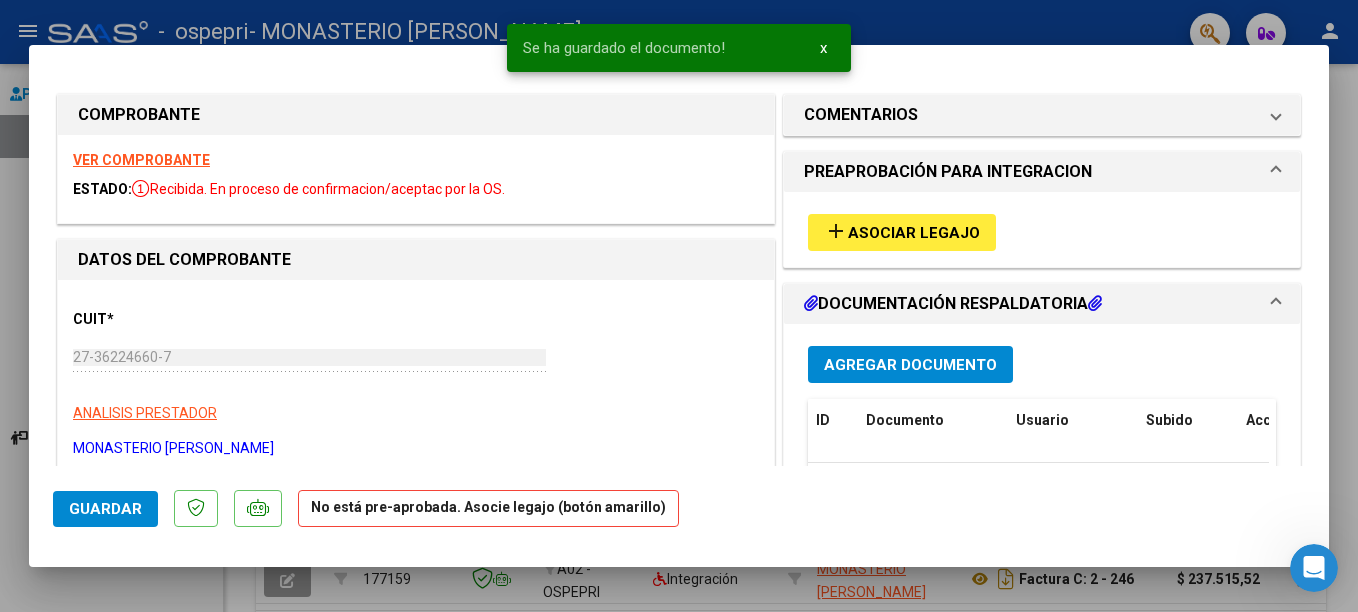 click at bounding box center (679, 306) 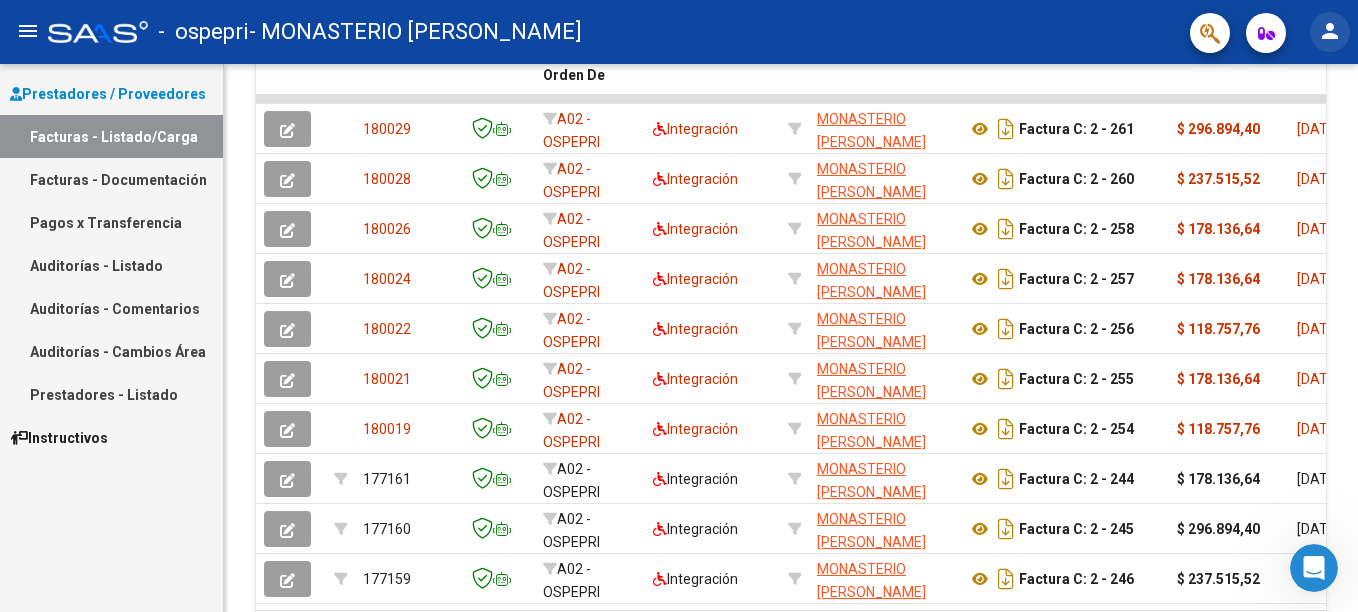 click on "person" 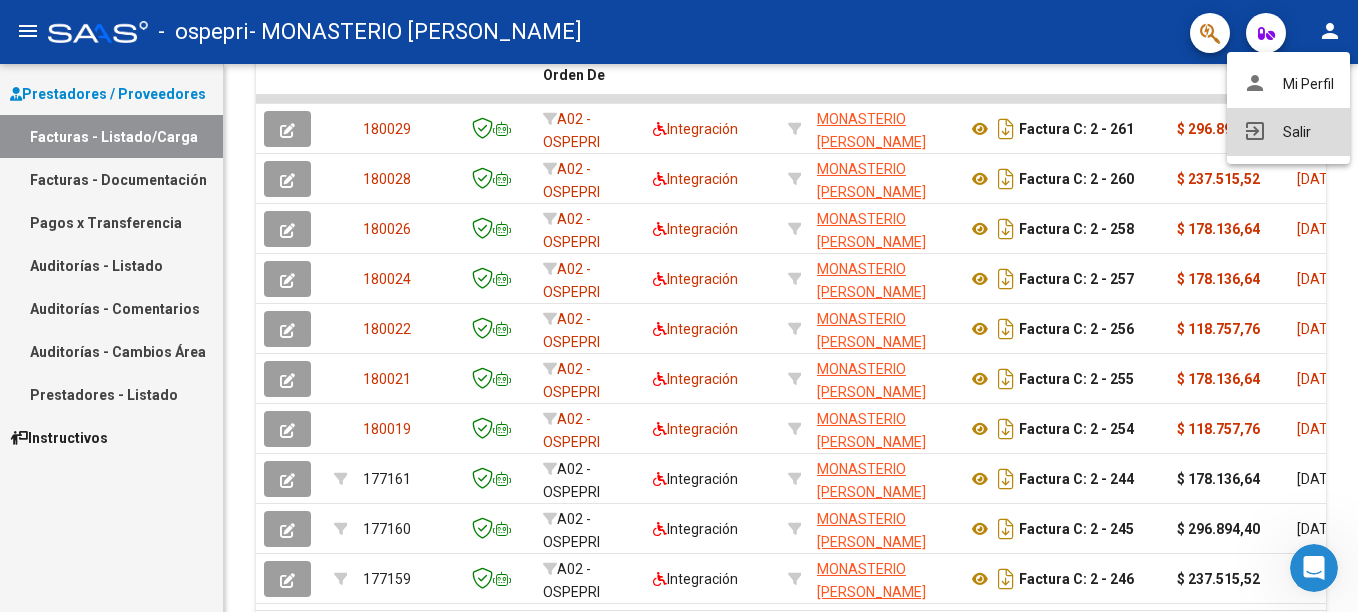 click on "exit_to_app  Salir" at bounding box center (1288, 132) 